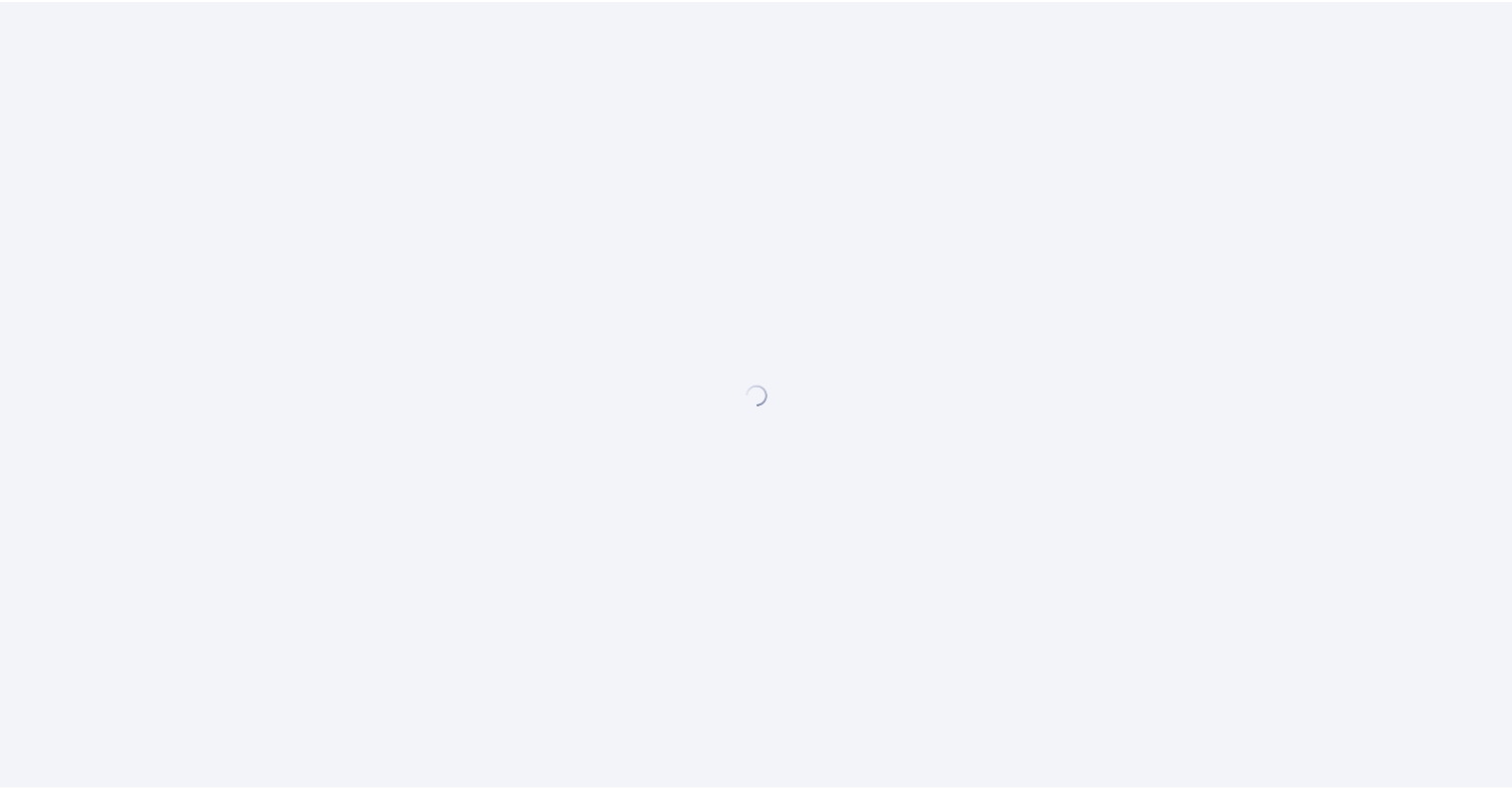 scroll, scrollTop: 0, scrollLeft: 0, axis: both 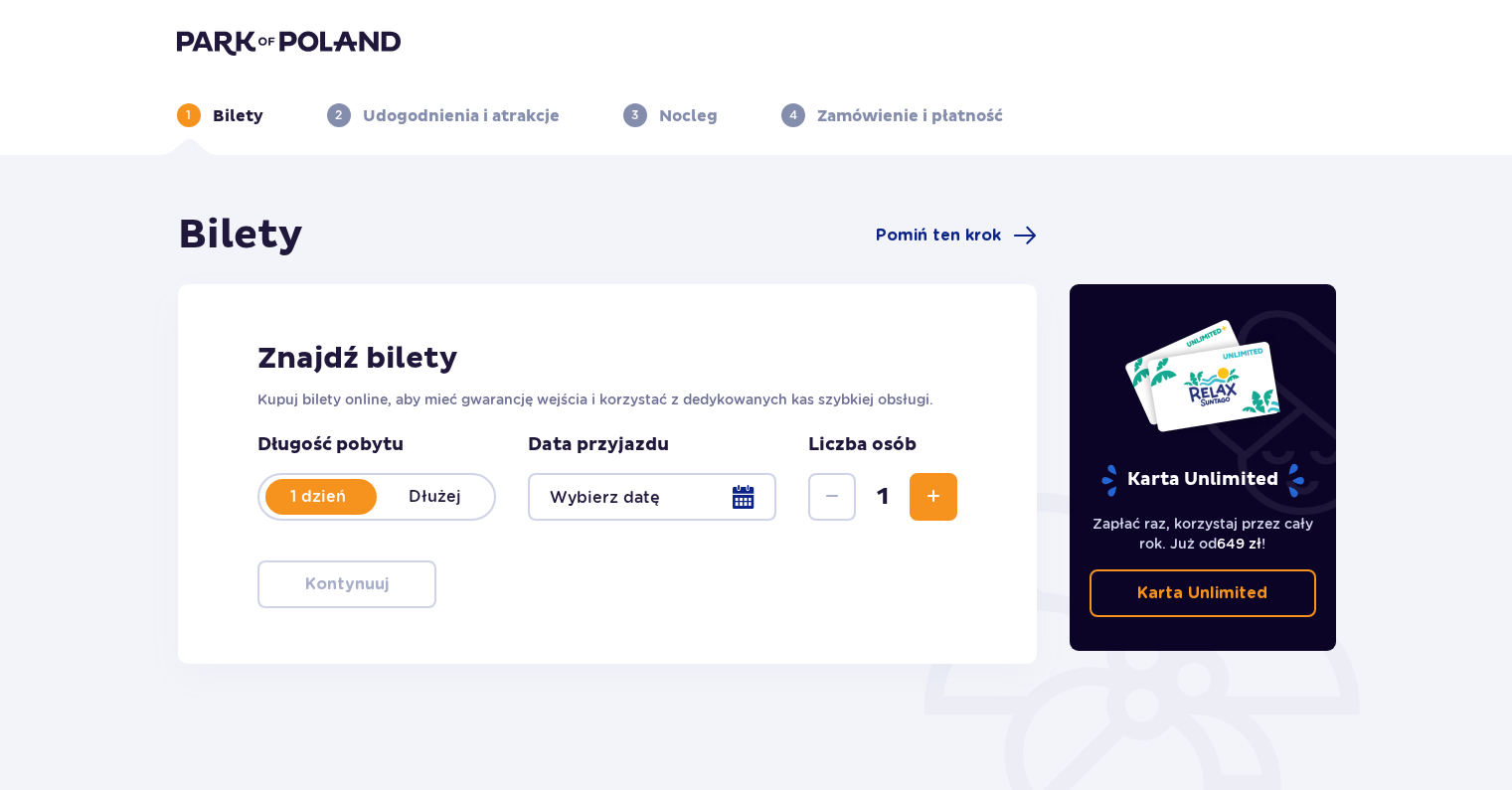 click at bounding box center (652, 497) 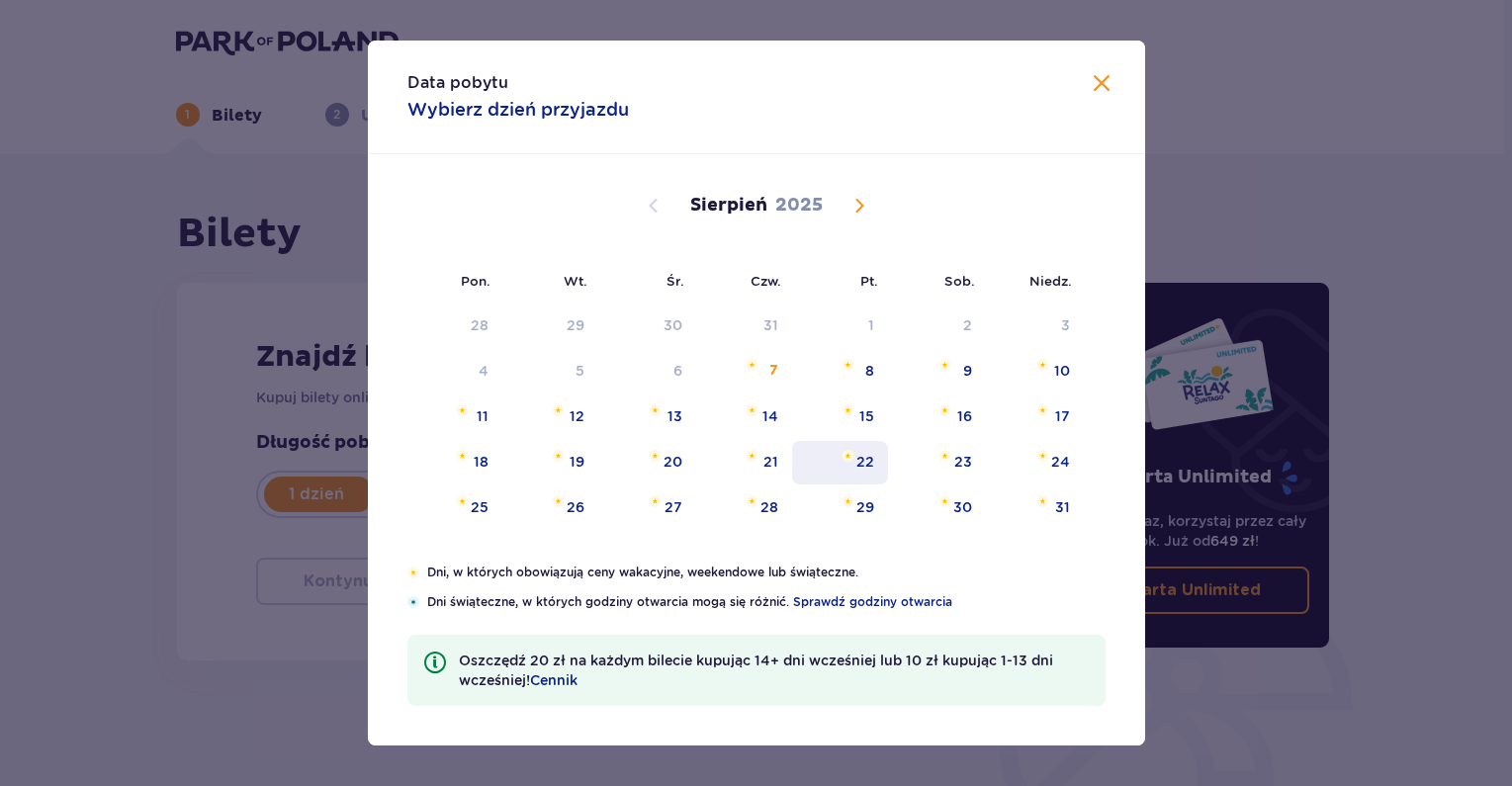 click on "22" at bounding box center [840, 463] 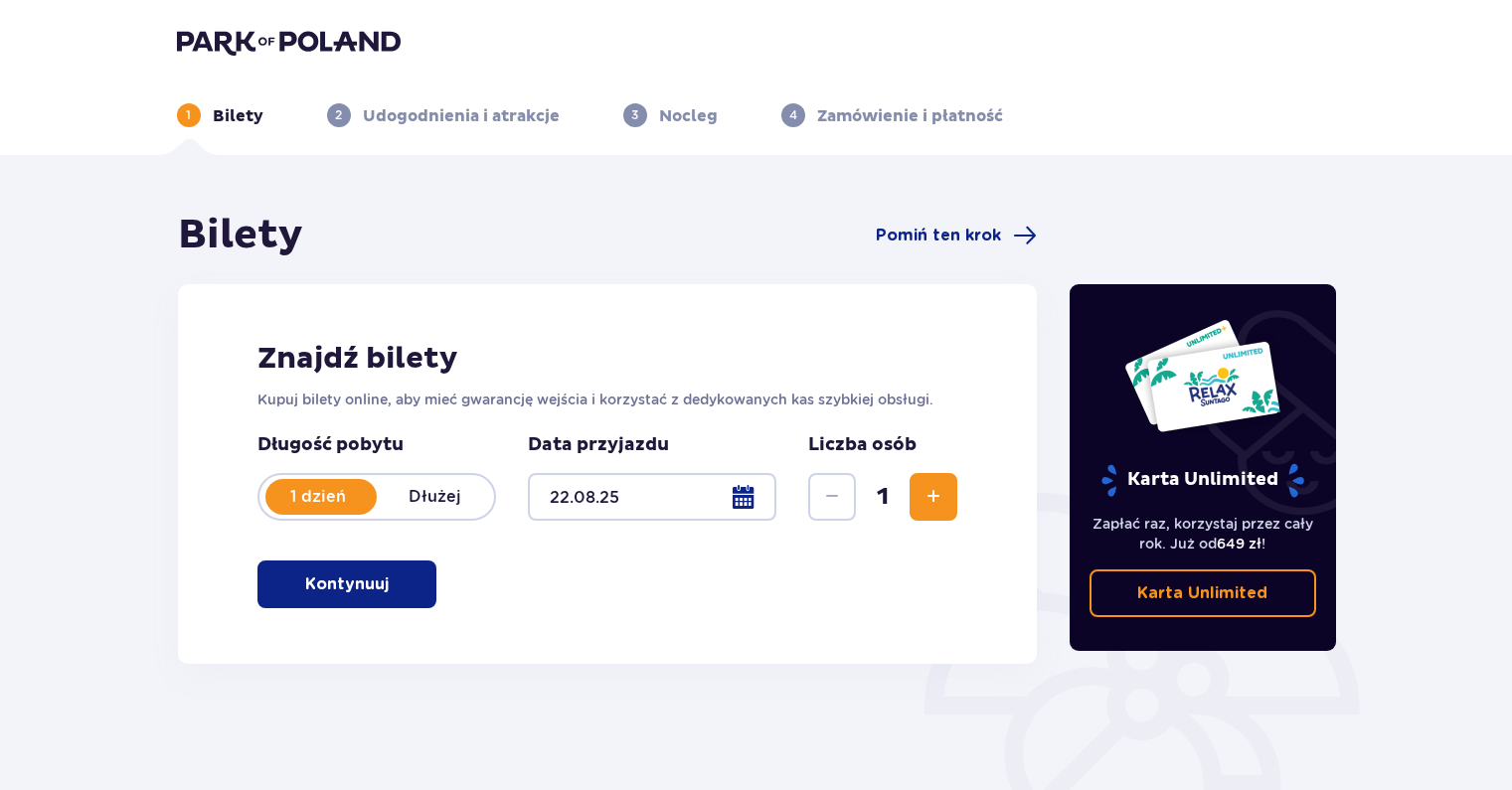 click at bounding box center (933, 497) 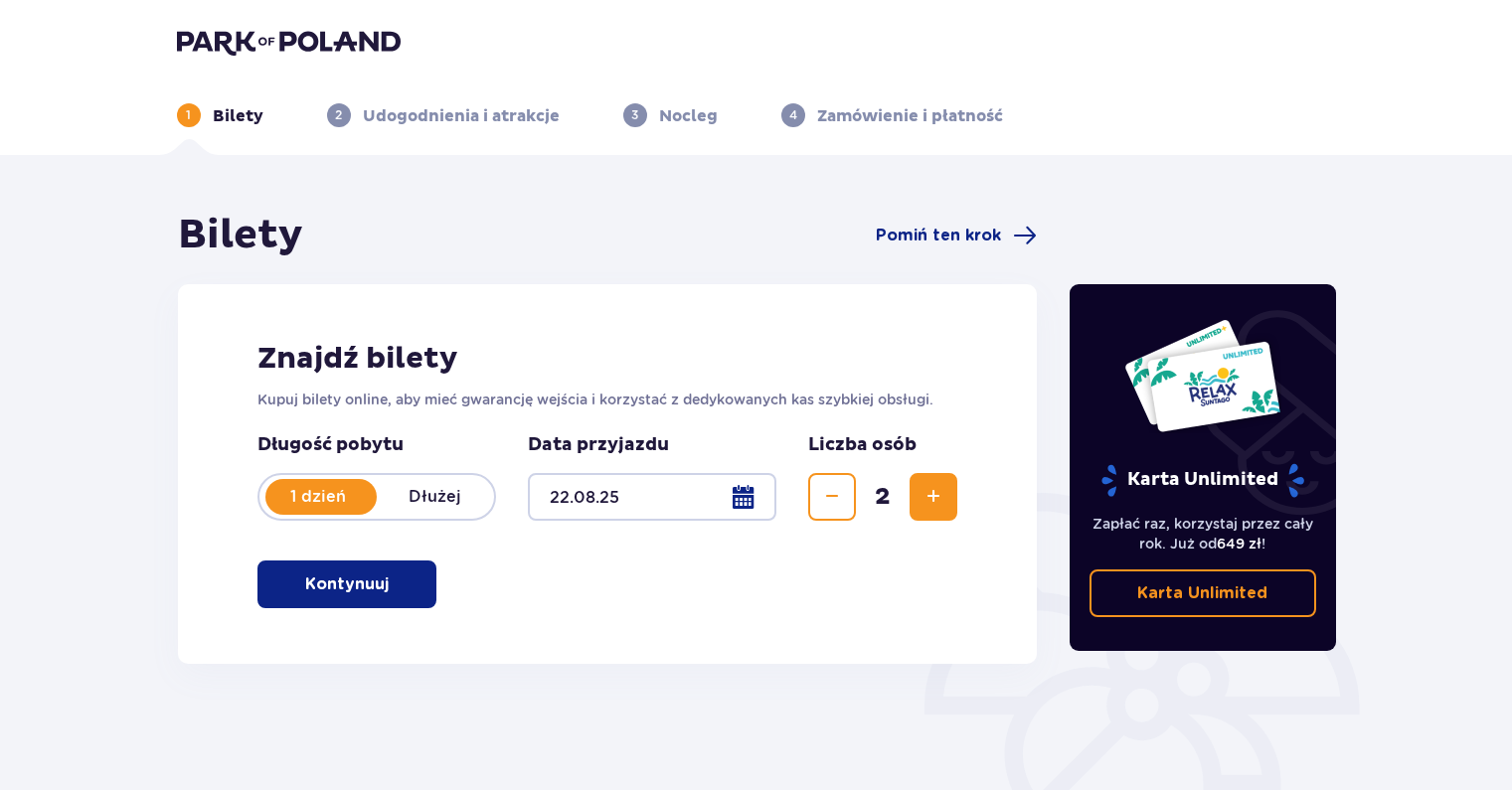 click on "Znajdź bilety Kupuj bilety online, aby mieć gwarancję wejścia i korzystać z dedykowanych kas szybkiej obsługi. Długość pobytu 1 dzień Dłużej Data przyjazdu [DATE] Liczba osób 2 Kontynuuj" at bounding box center [607, 474] 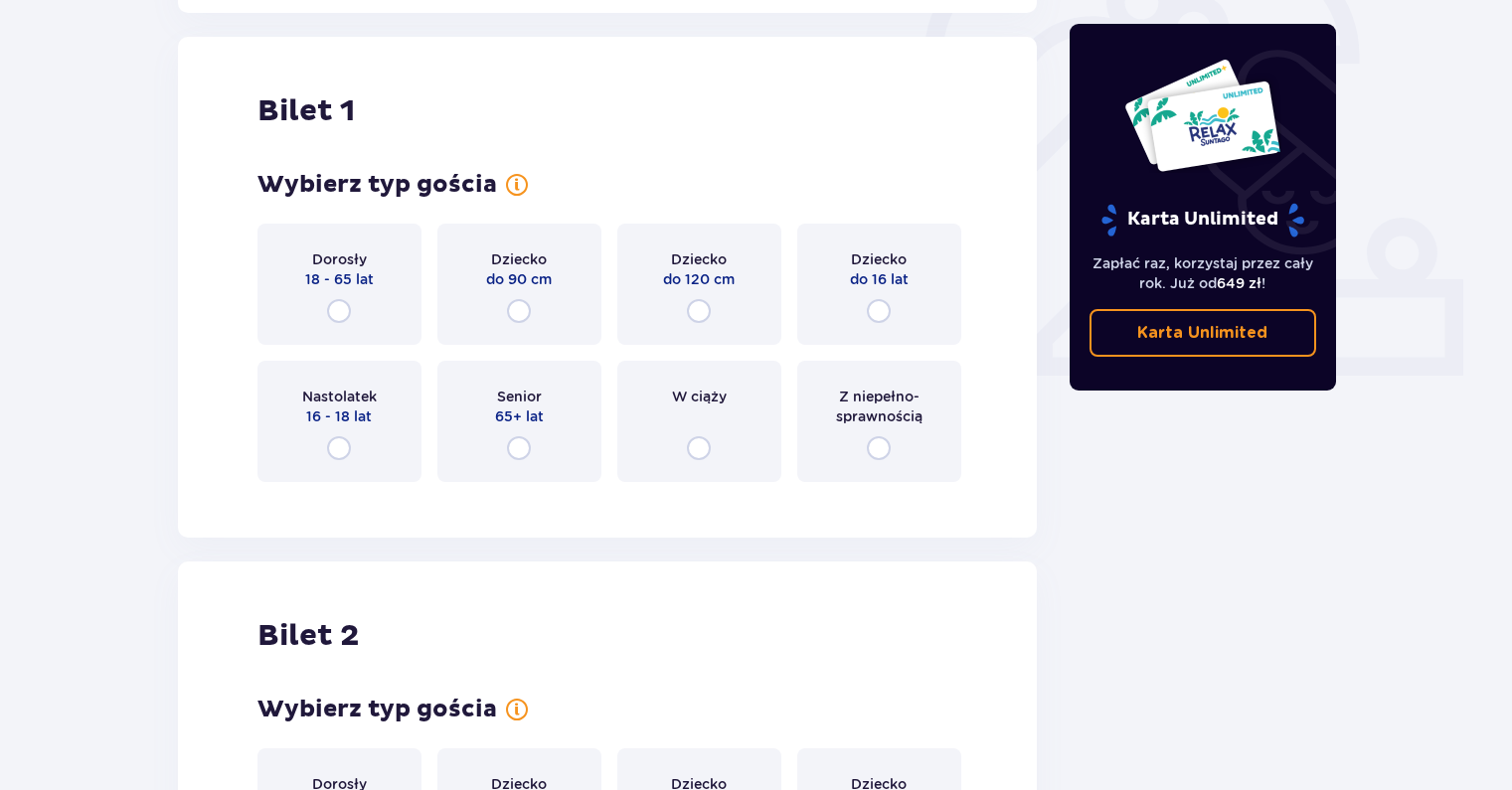 scroll, scrollTop: 664, scrollLeft: 0, axis: vertical 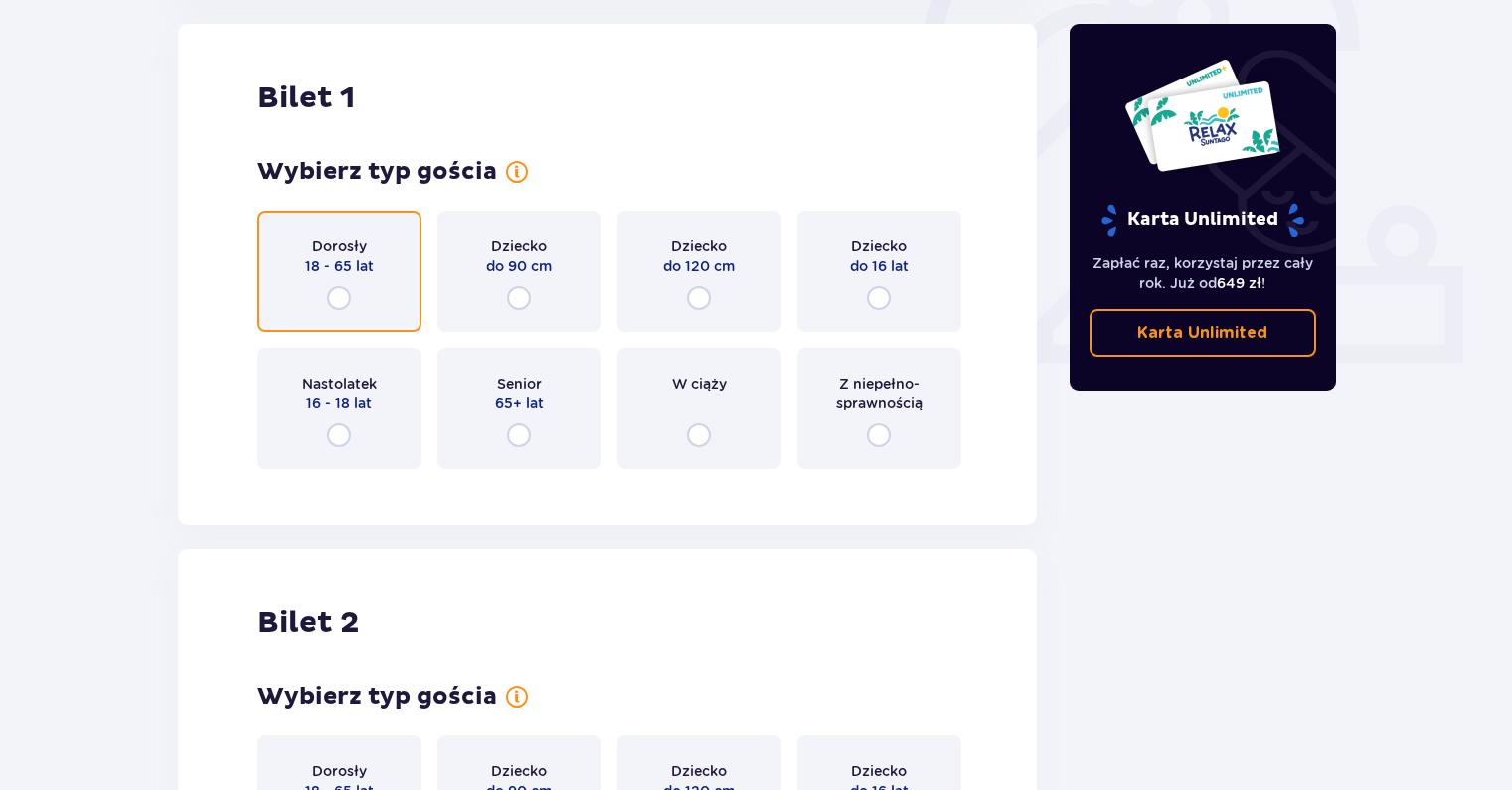 click at bounding box center [339, 298] 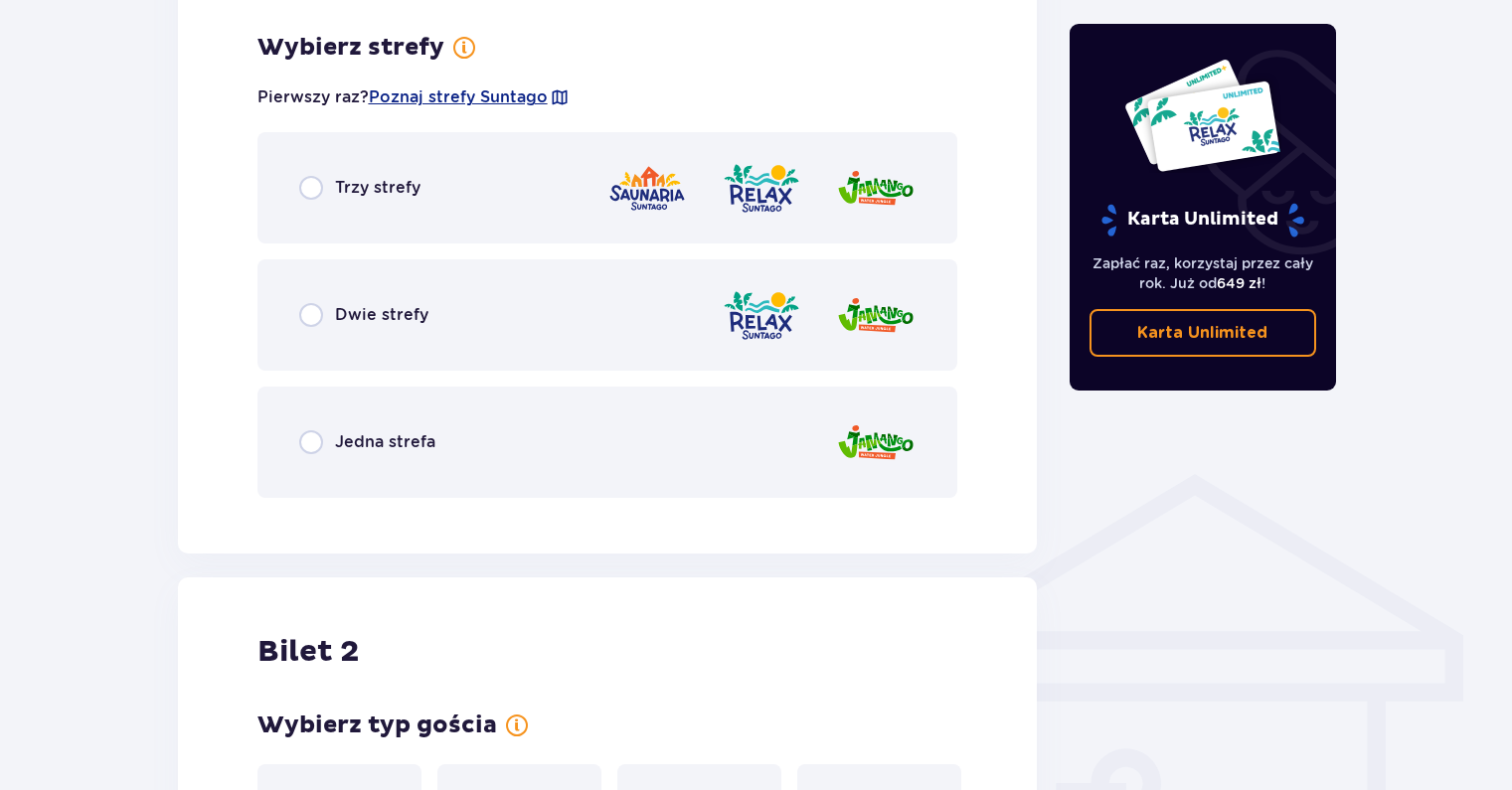 scroll, scrollTop: 1149, scrollLeft: 0, axis: vertical 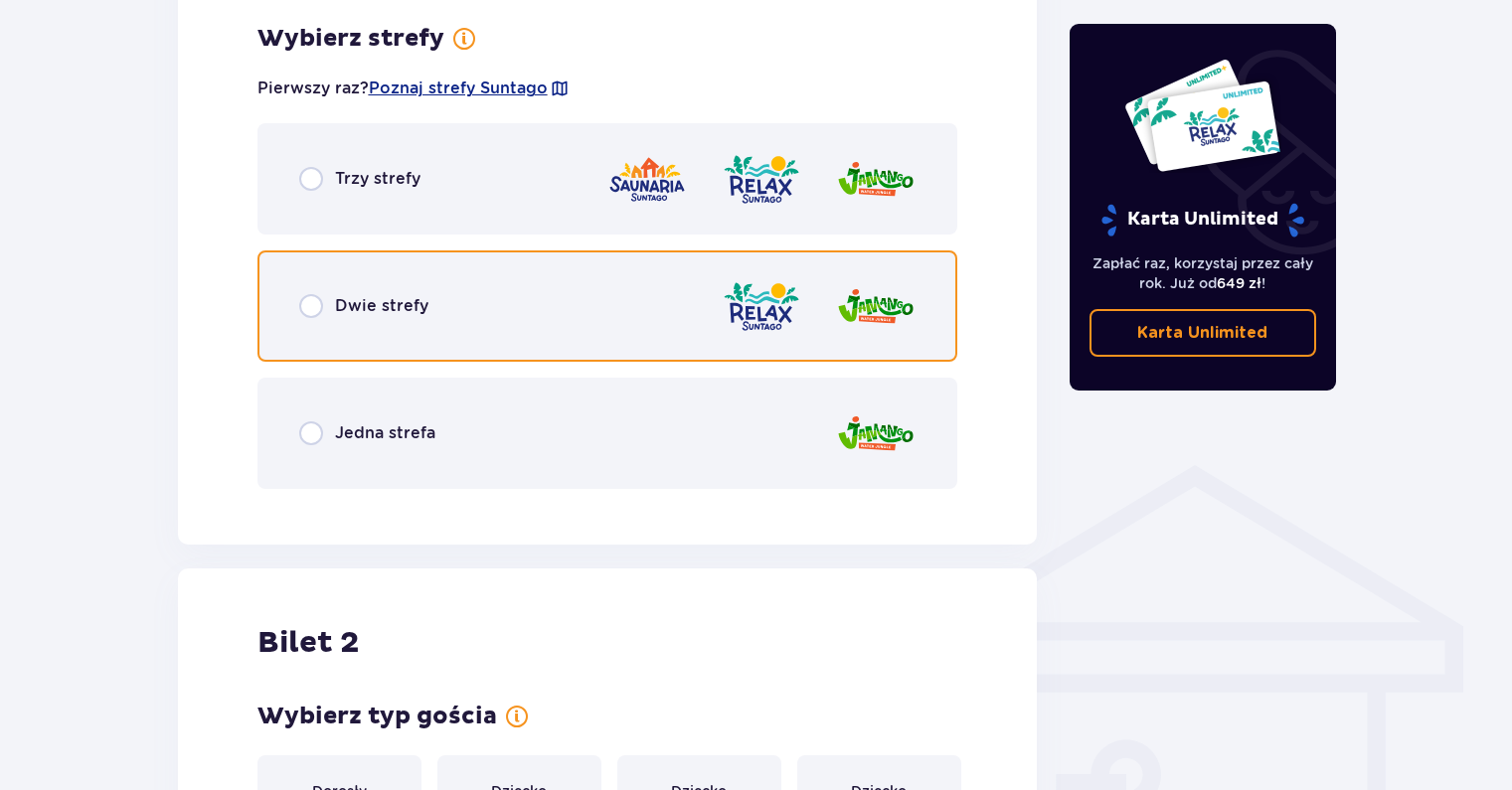 click at bounding box center (311, 306) 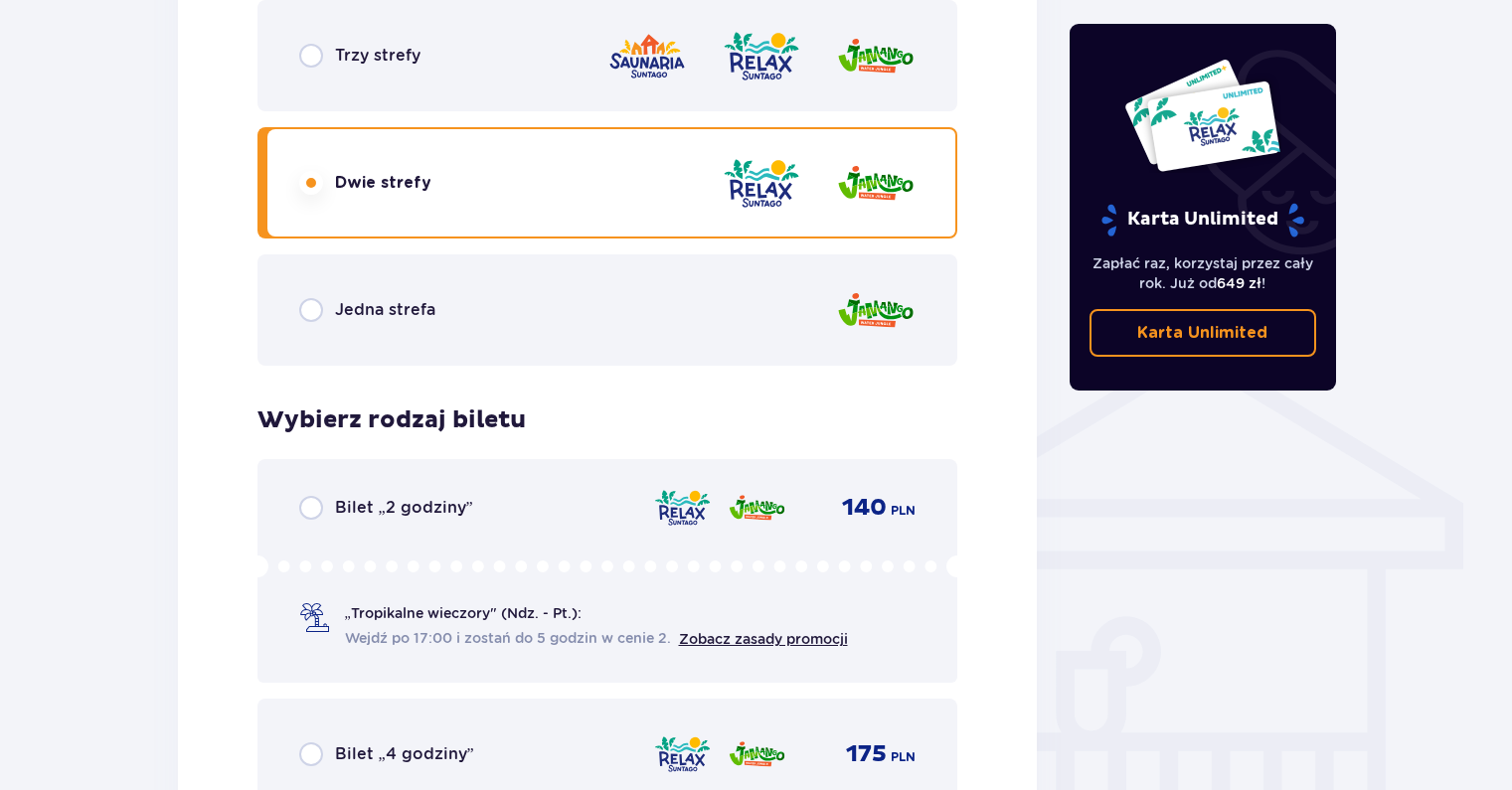 scroll, scrollTop: 1157, scrollLeft: 0, axis: vertical 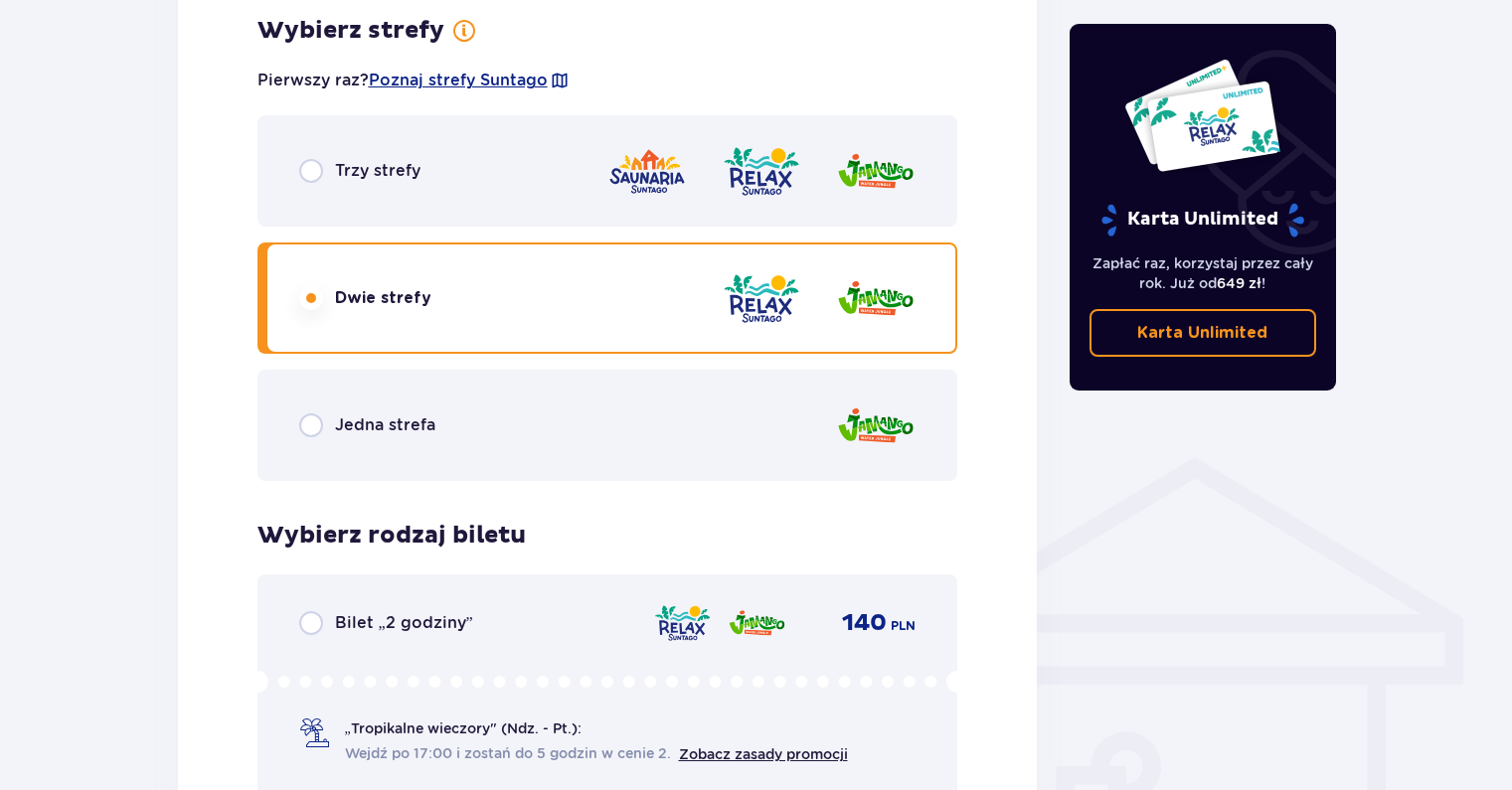 click on "Trzy strefy" at bounding box center [607, 171] 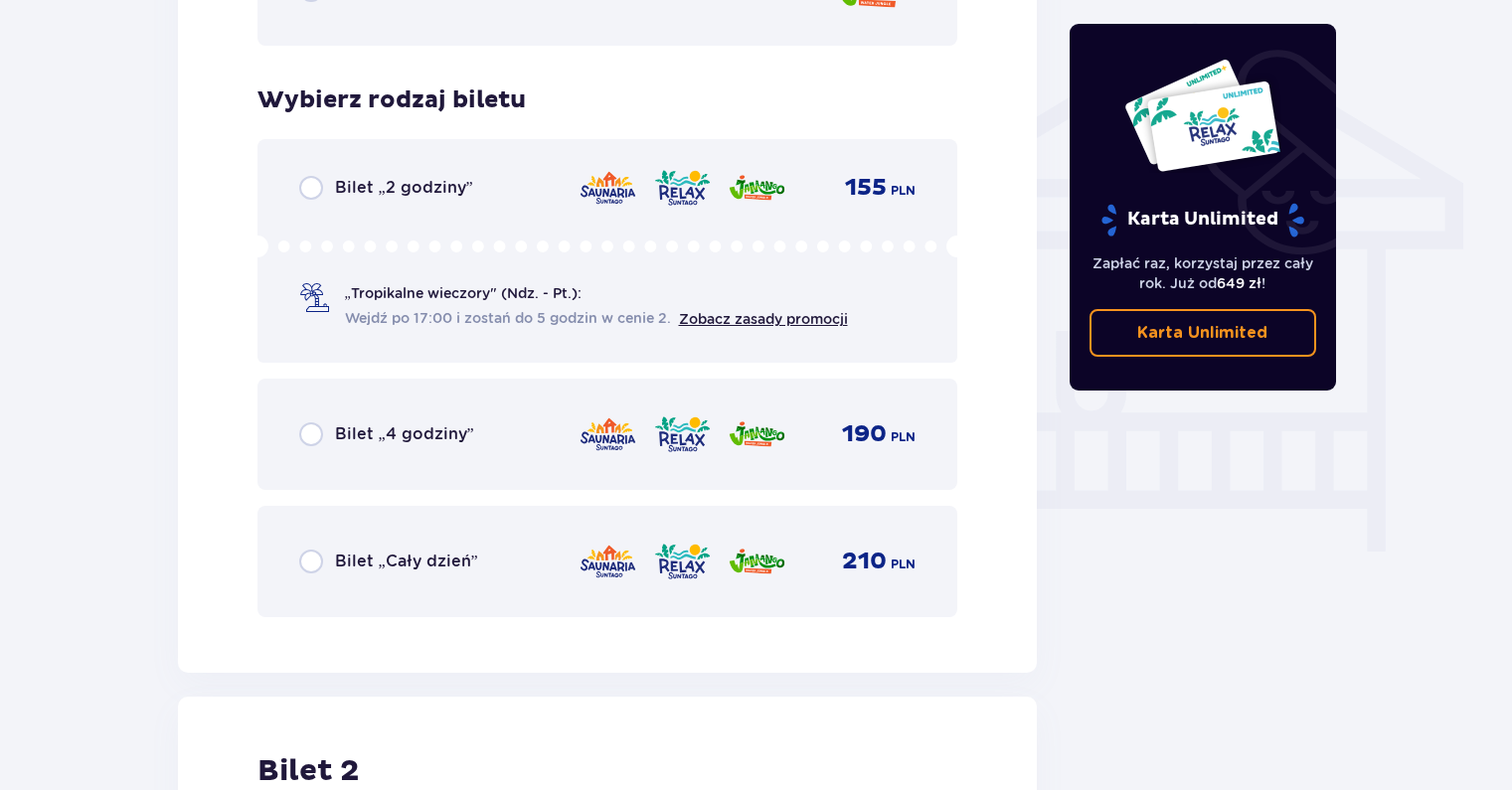 scroll, scrollTop: 1654, scrollLeft: 0, axis: vertical 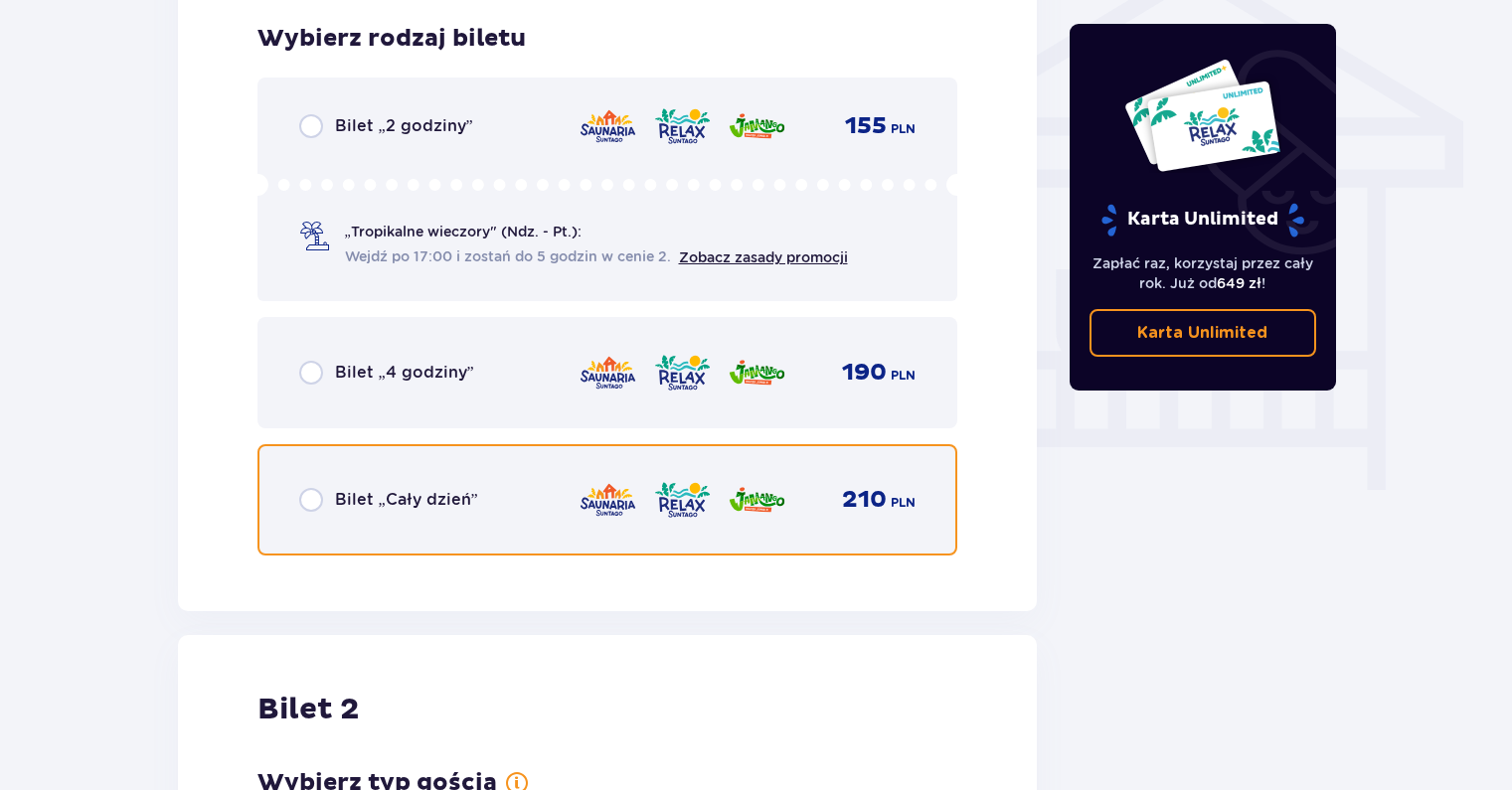 click at bounding box center [311, 500] 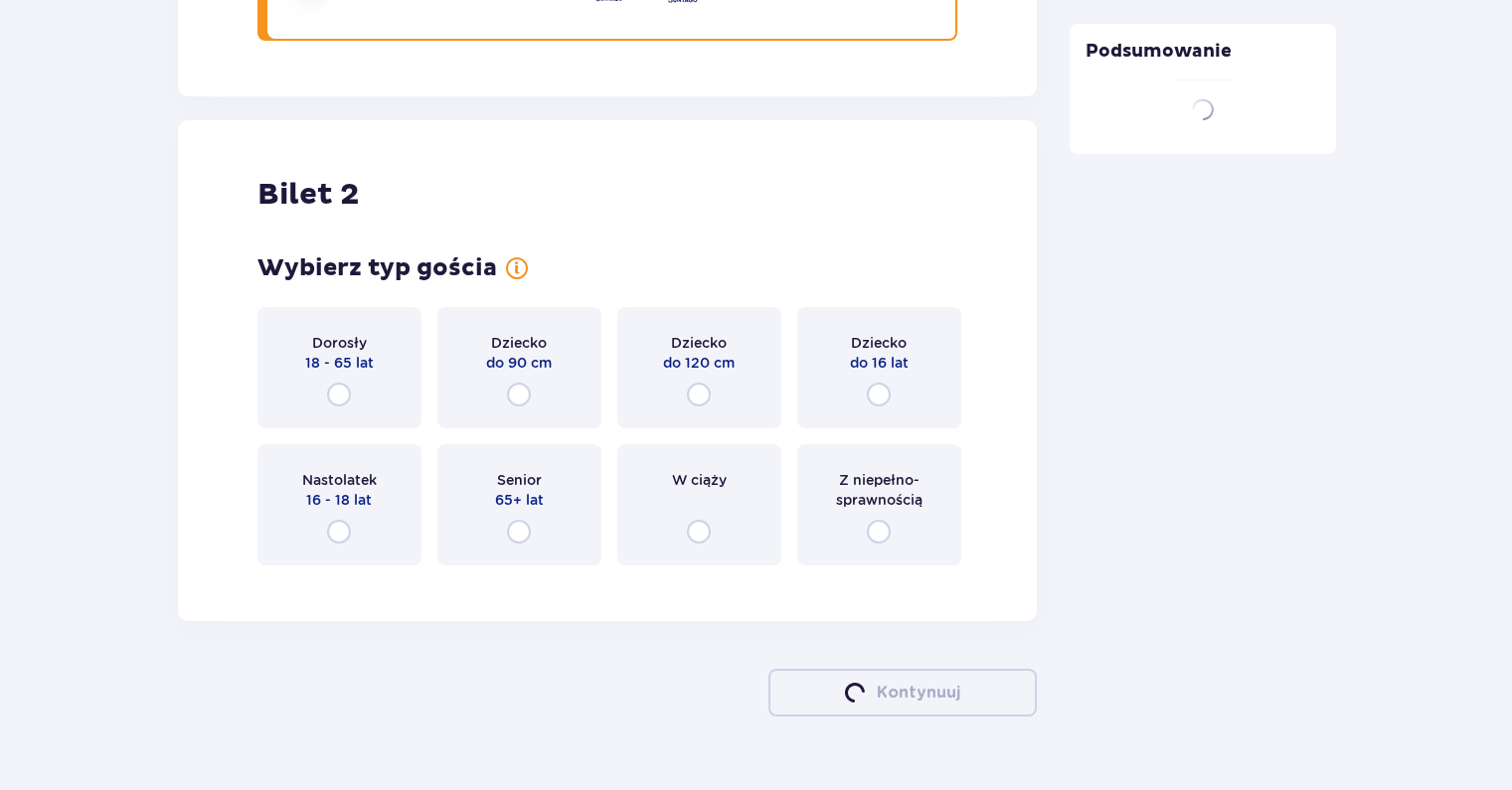 scroll, scrollTop: 2214, scrollLeft: 0, axis: vertical 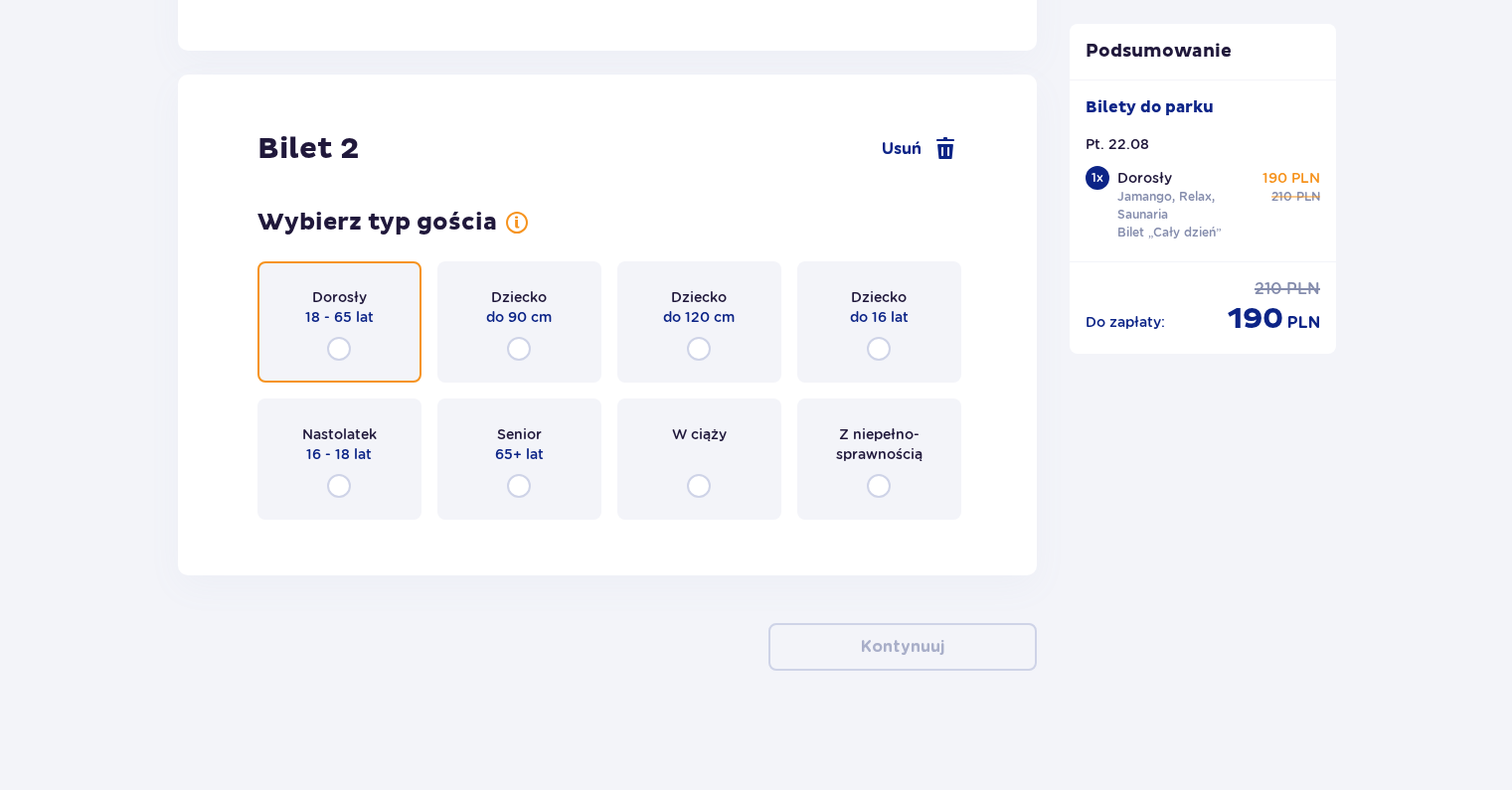 click at bounding box center [339, 349] 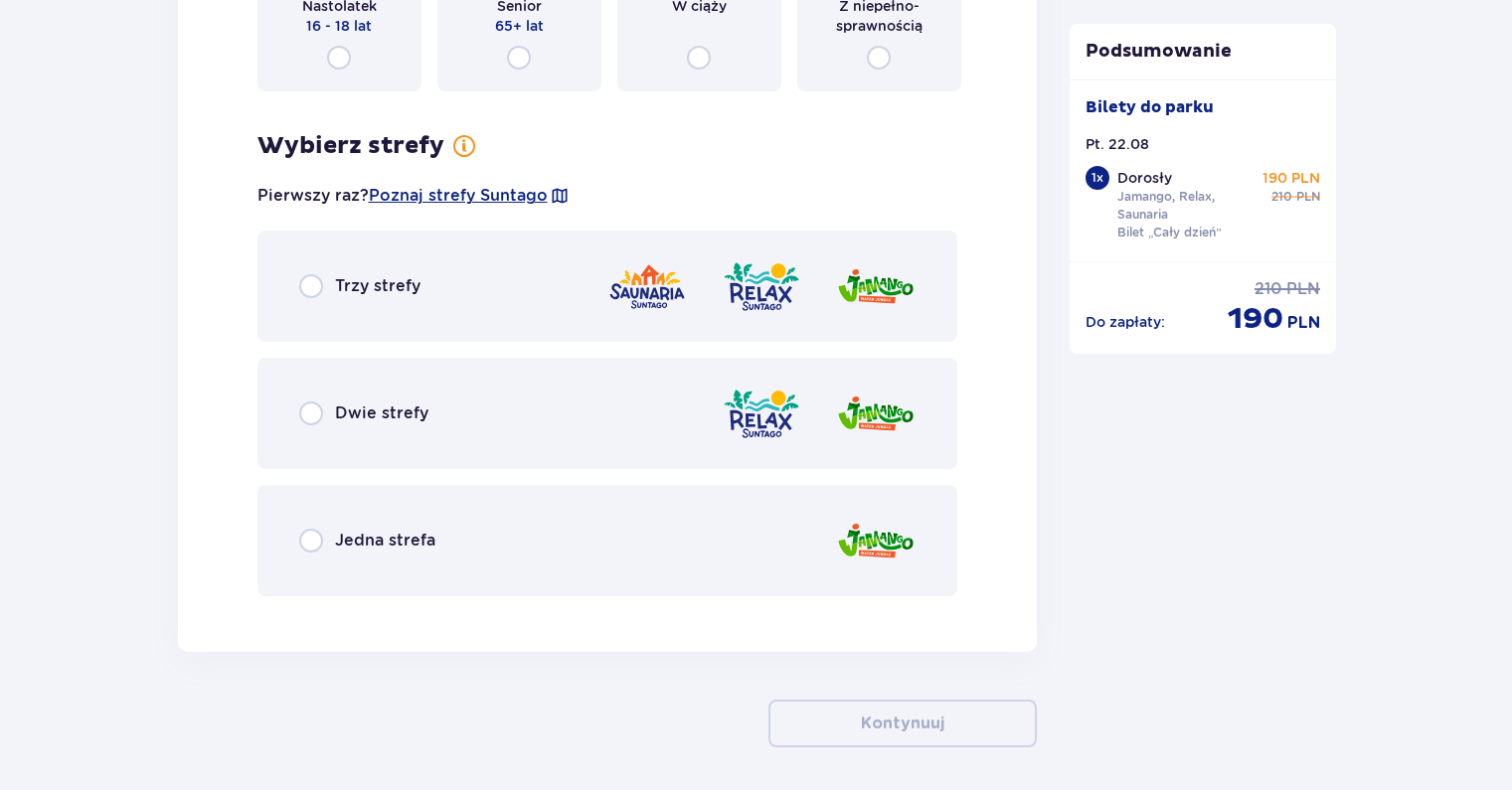 scroll, scrollTop: 2719, scrollLeft: 0, axis: vertical 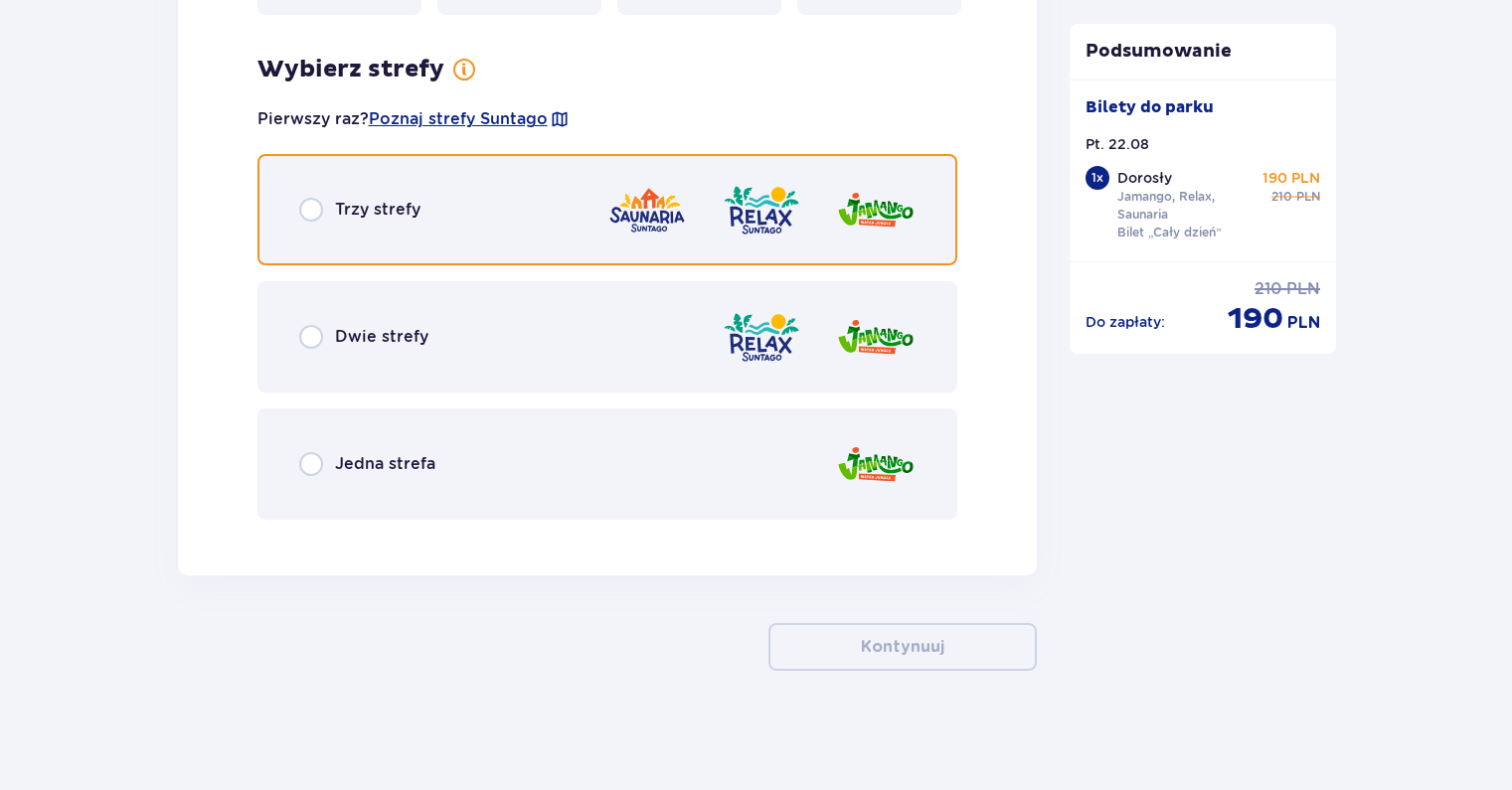 click at bounding box center (311, 210) 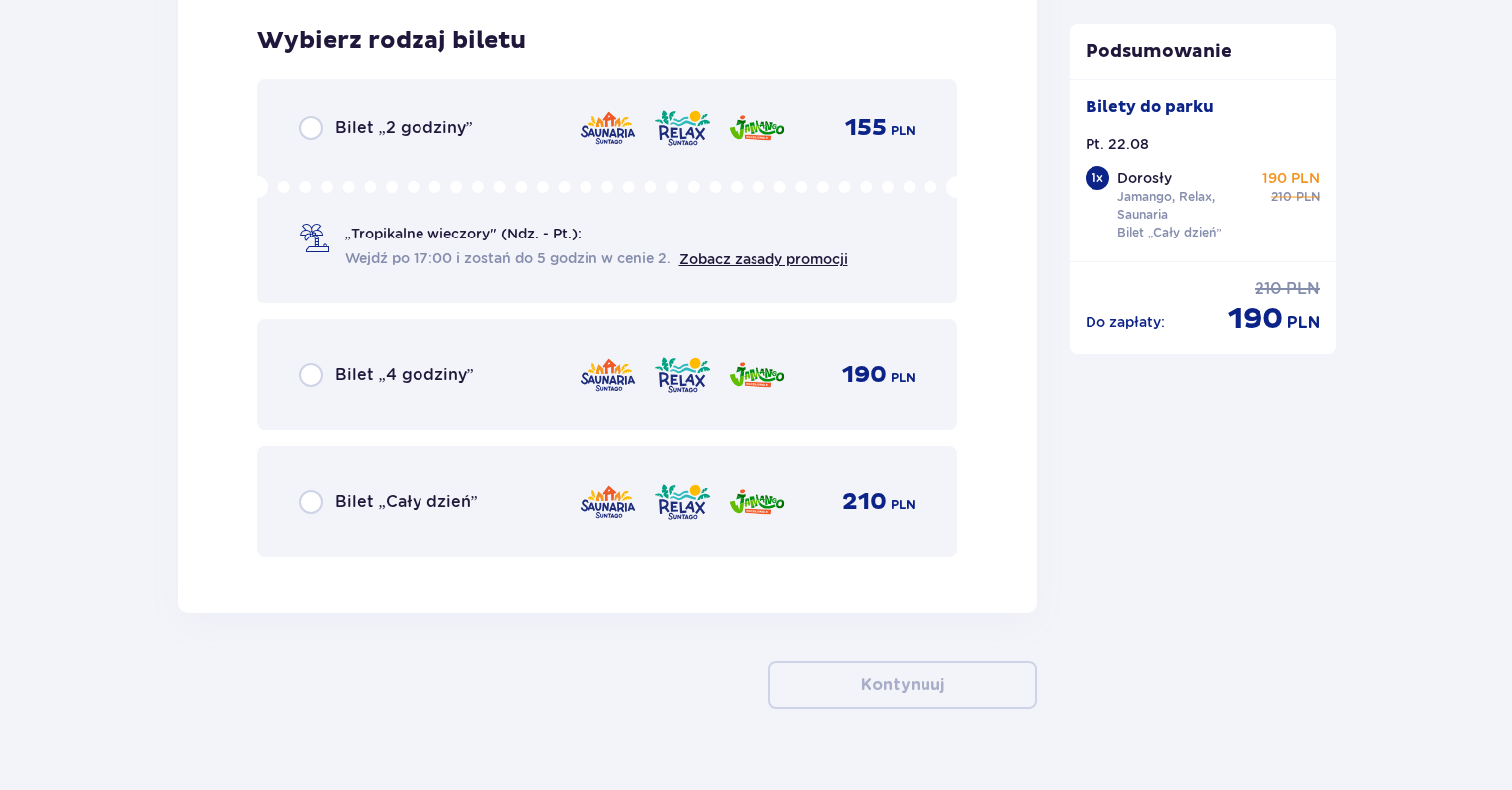 scroll, scrollTop: 3254, scrollLeft: 0, axis: vertical 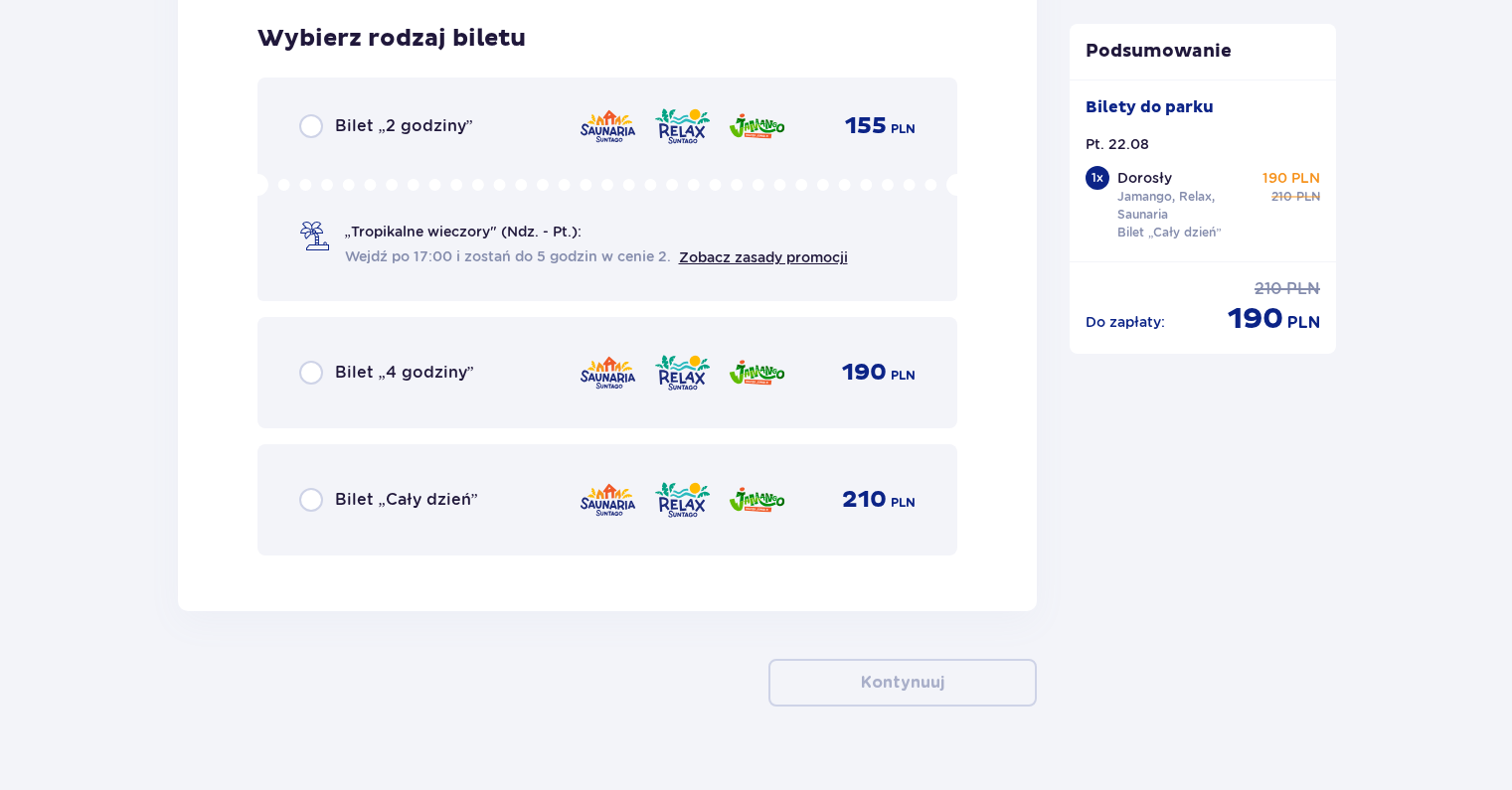 click on "Bilet „Cały dzień”   210 PLN" at bounding box center (607, 500) 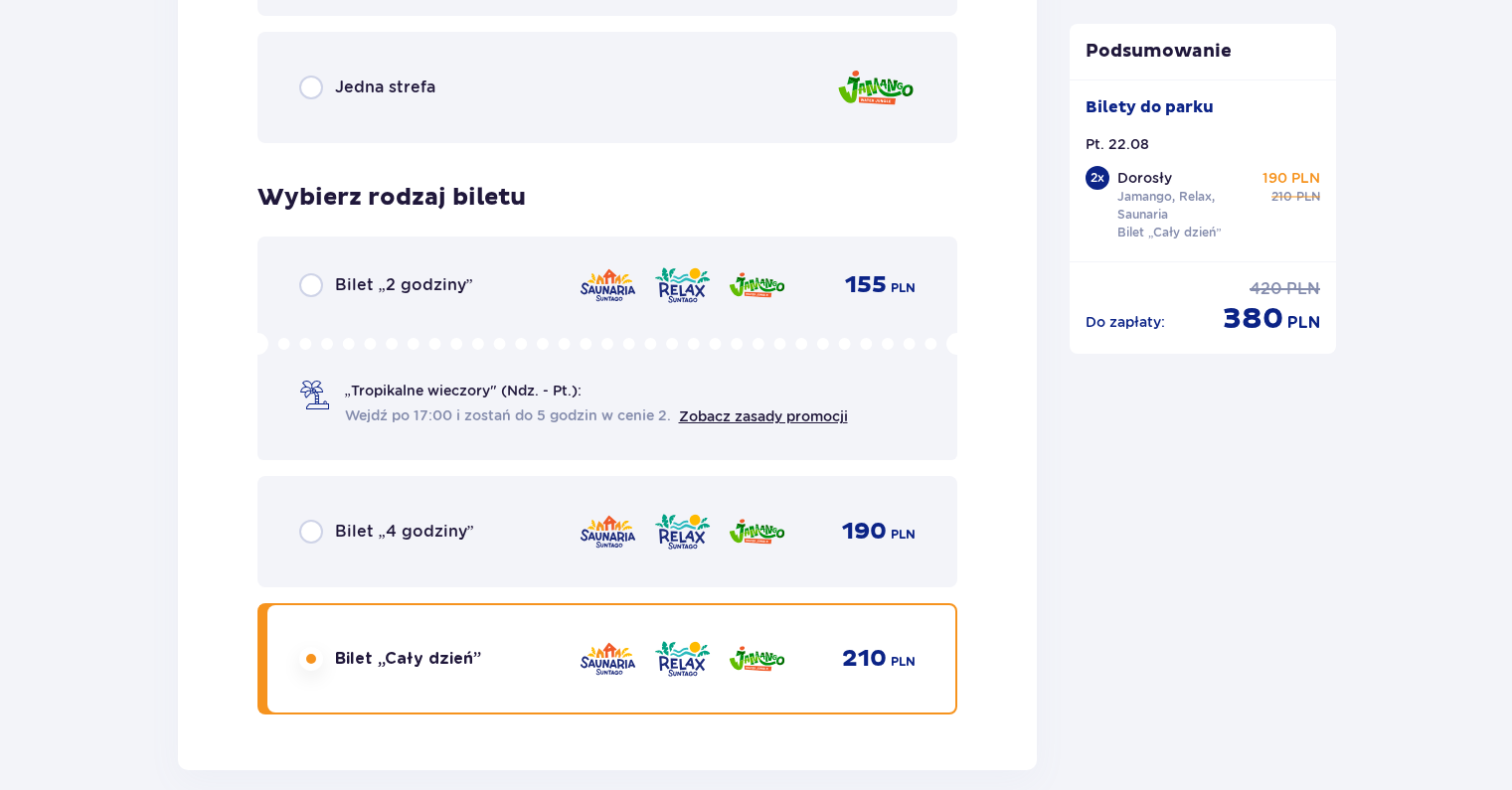 scroll, scrollTop: 3493, scrollLeft: 0, axis: vertical 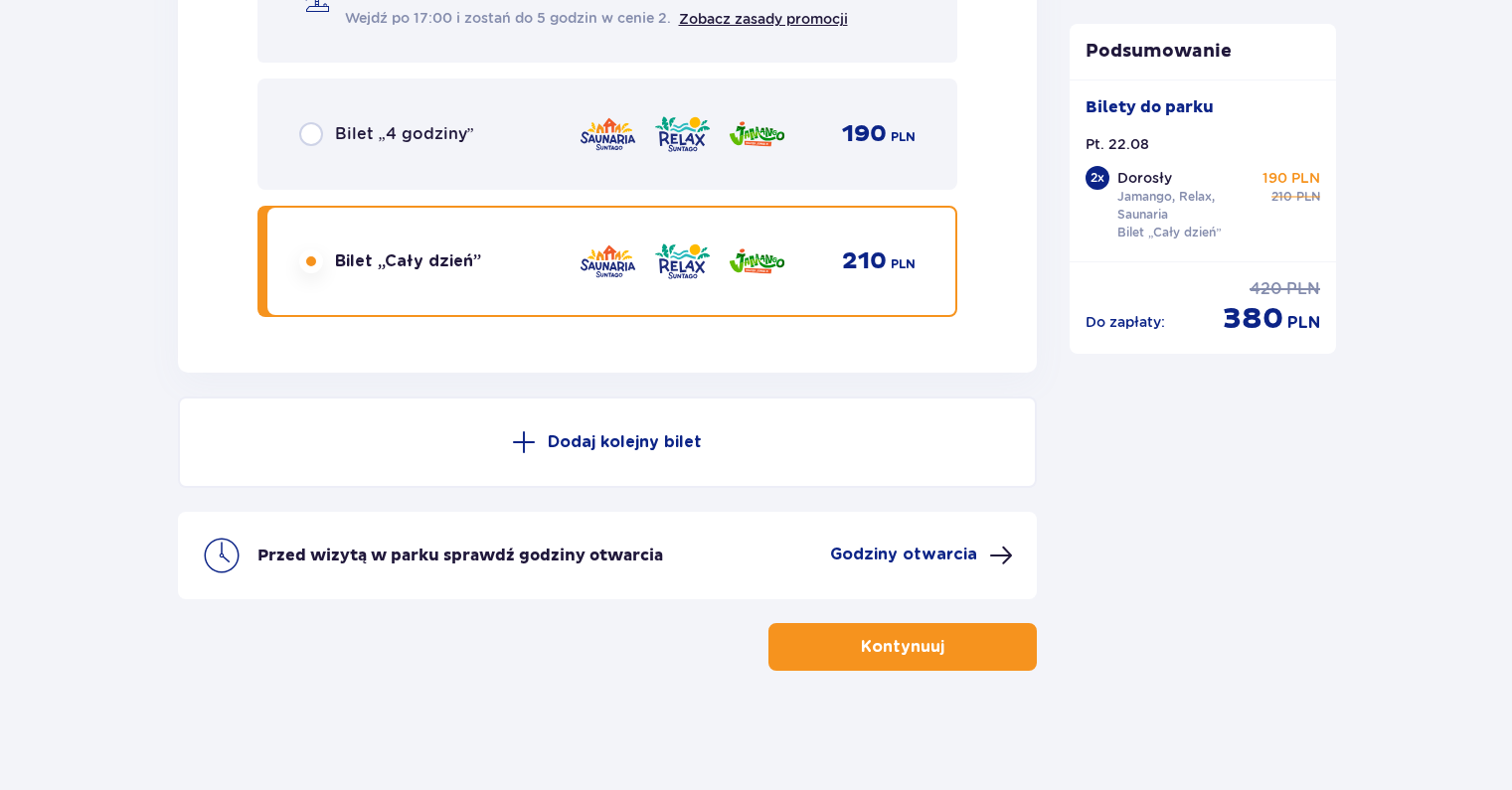 click on "Kontynuuj" at bounding box center (903, 647) 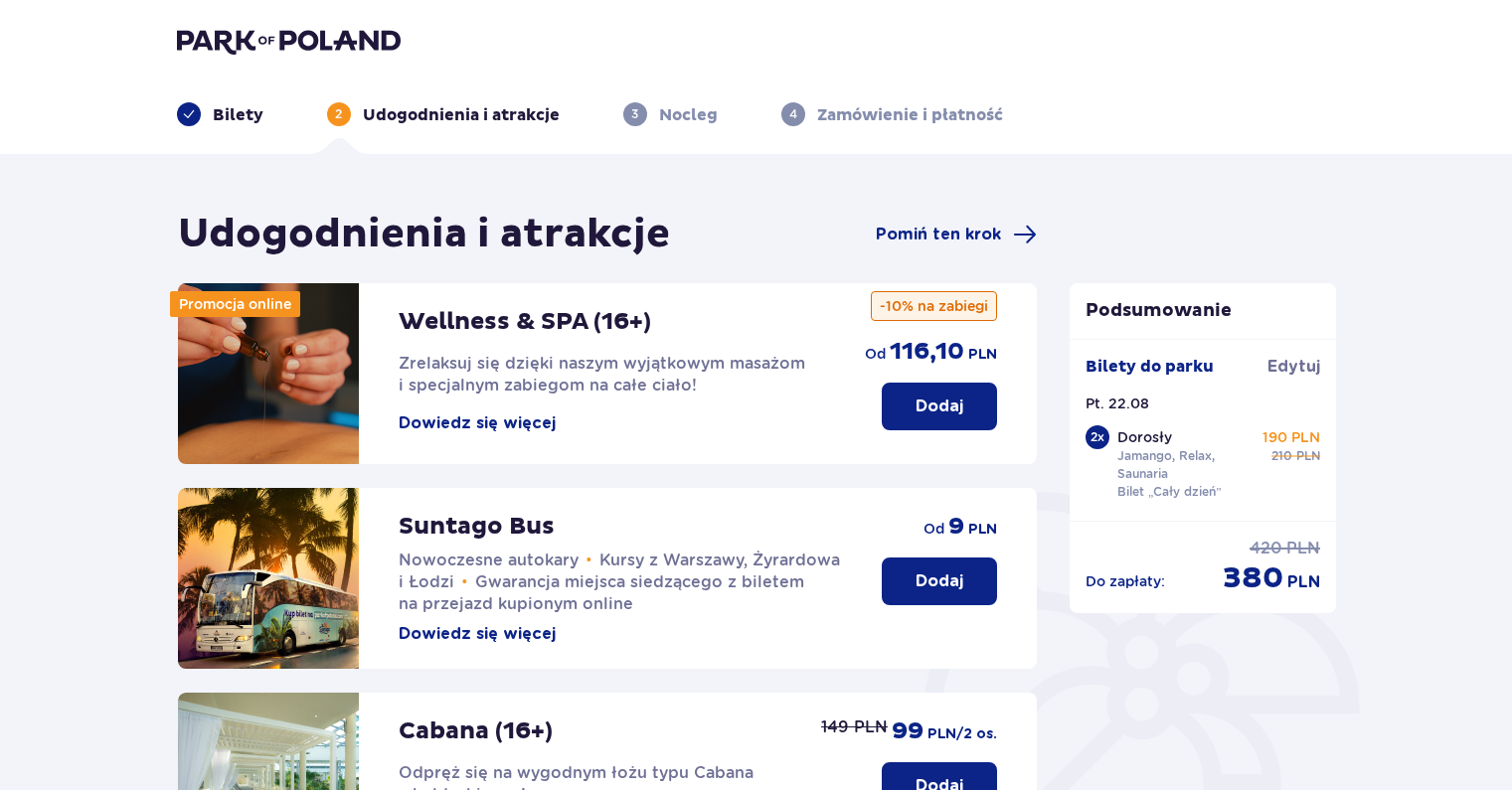 scroll, scrollTop: 0, scrollLeft: 0, axis: both 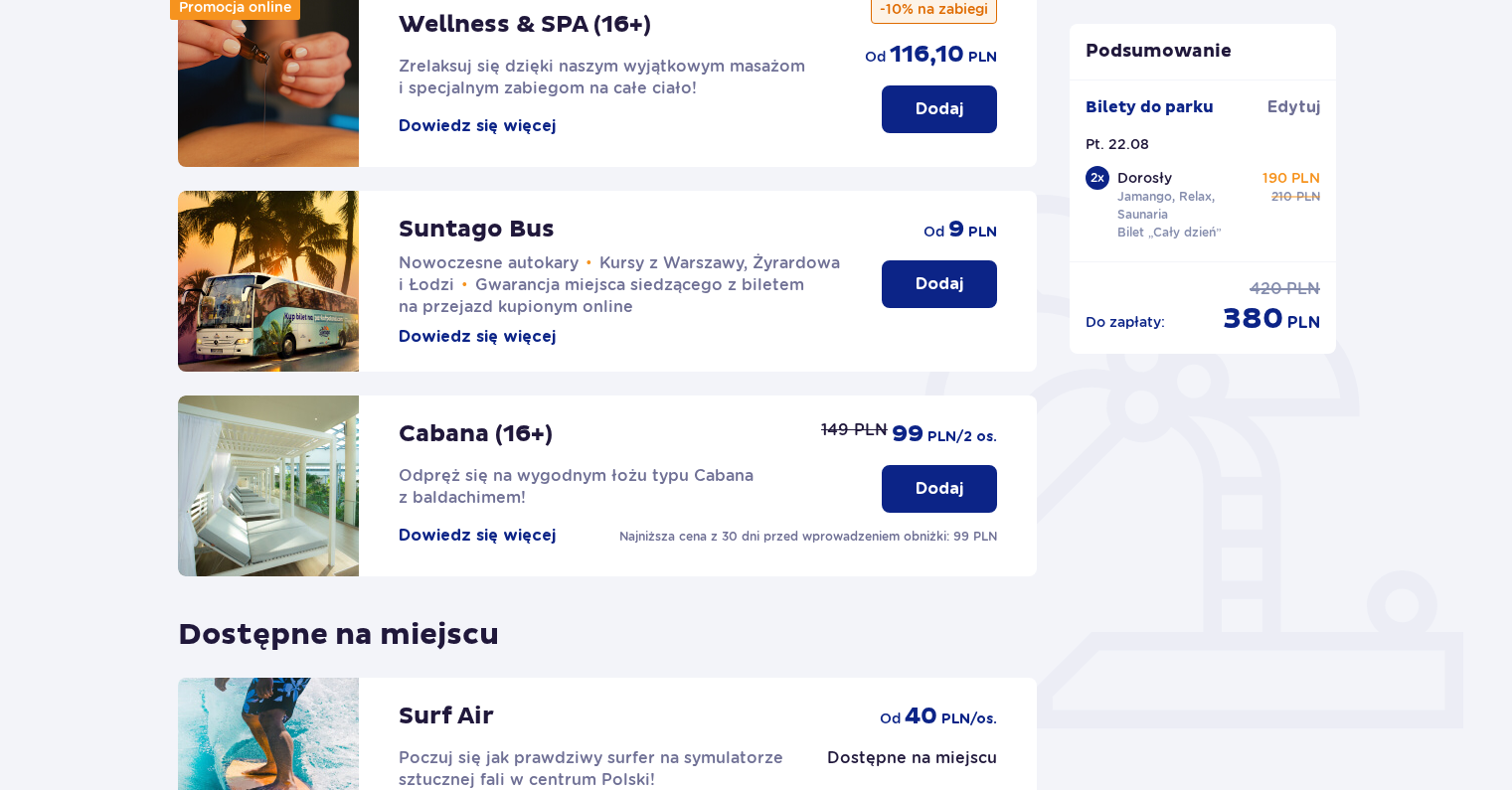 click on "Dodaj" at bounding box center [939, 284] 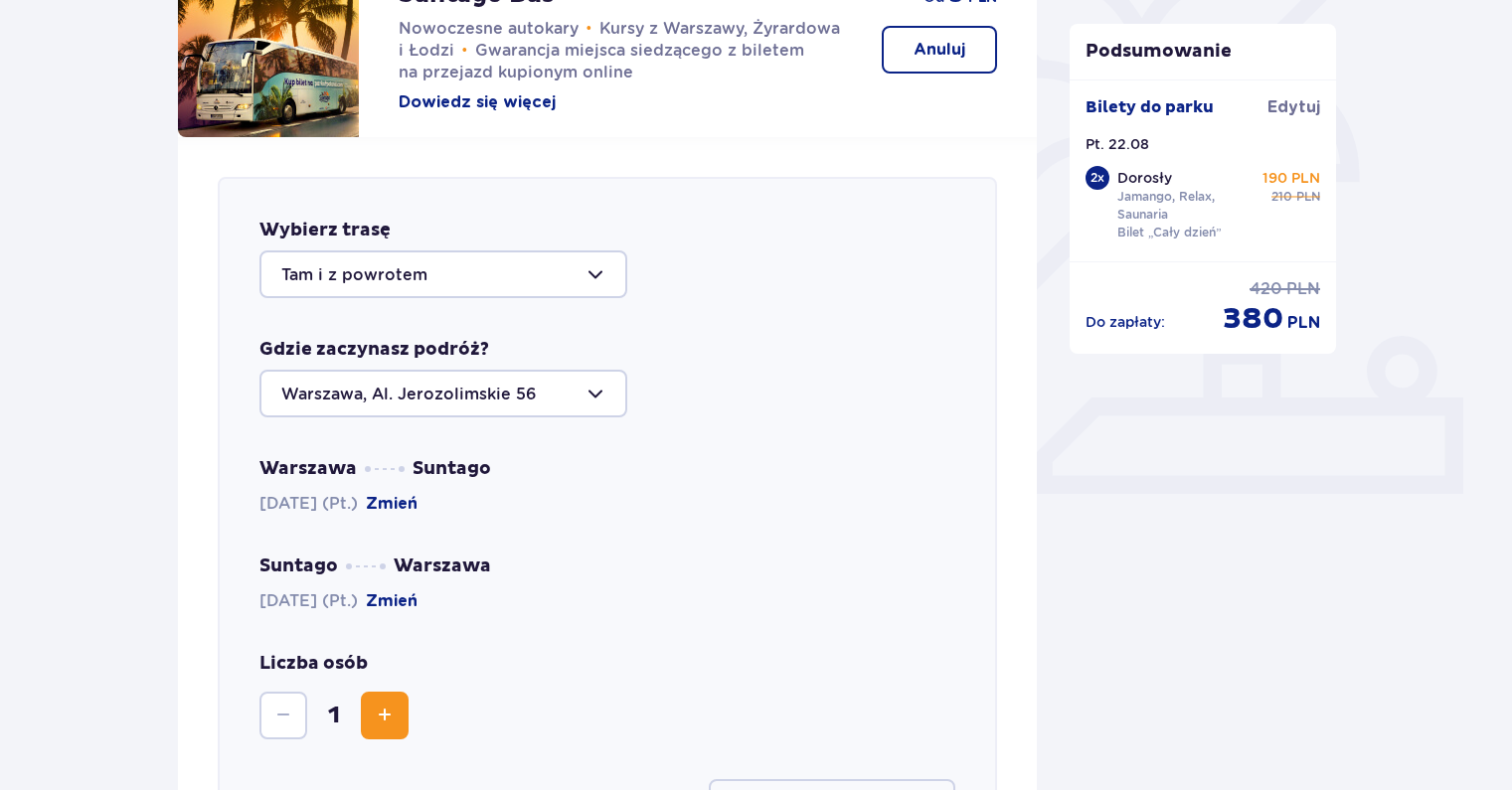 scroll, scrollTop: 686, scrollLeft: 0, axis: vertical 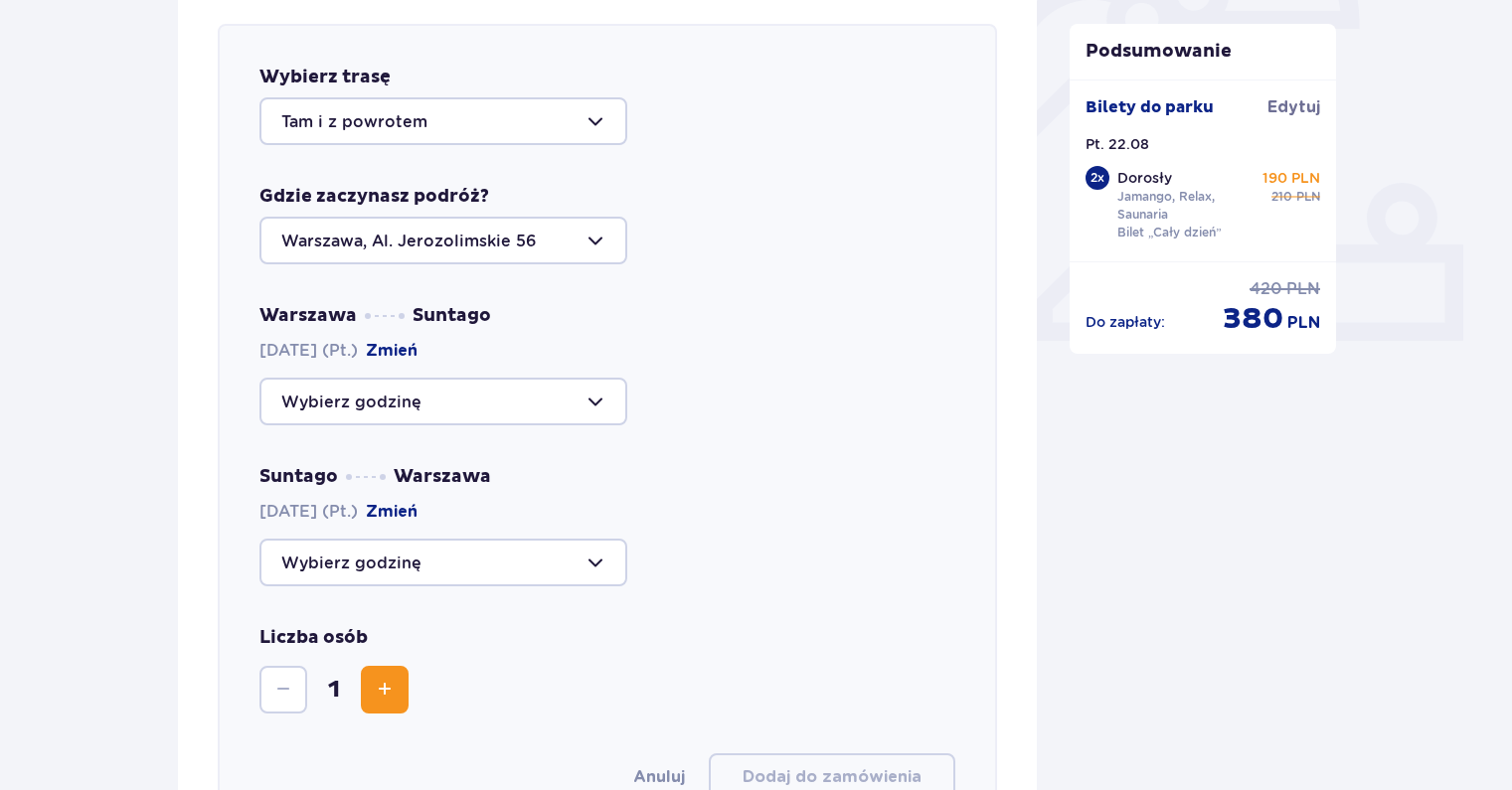click at bounding box center (443, 121) 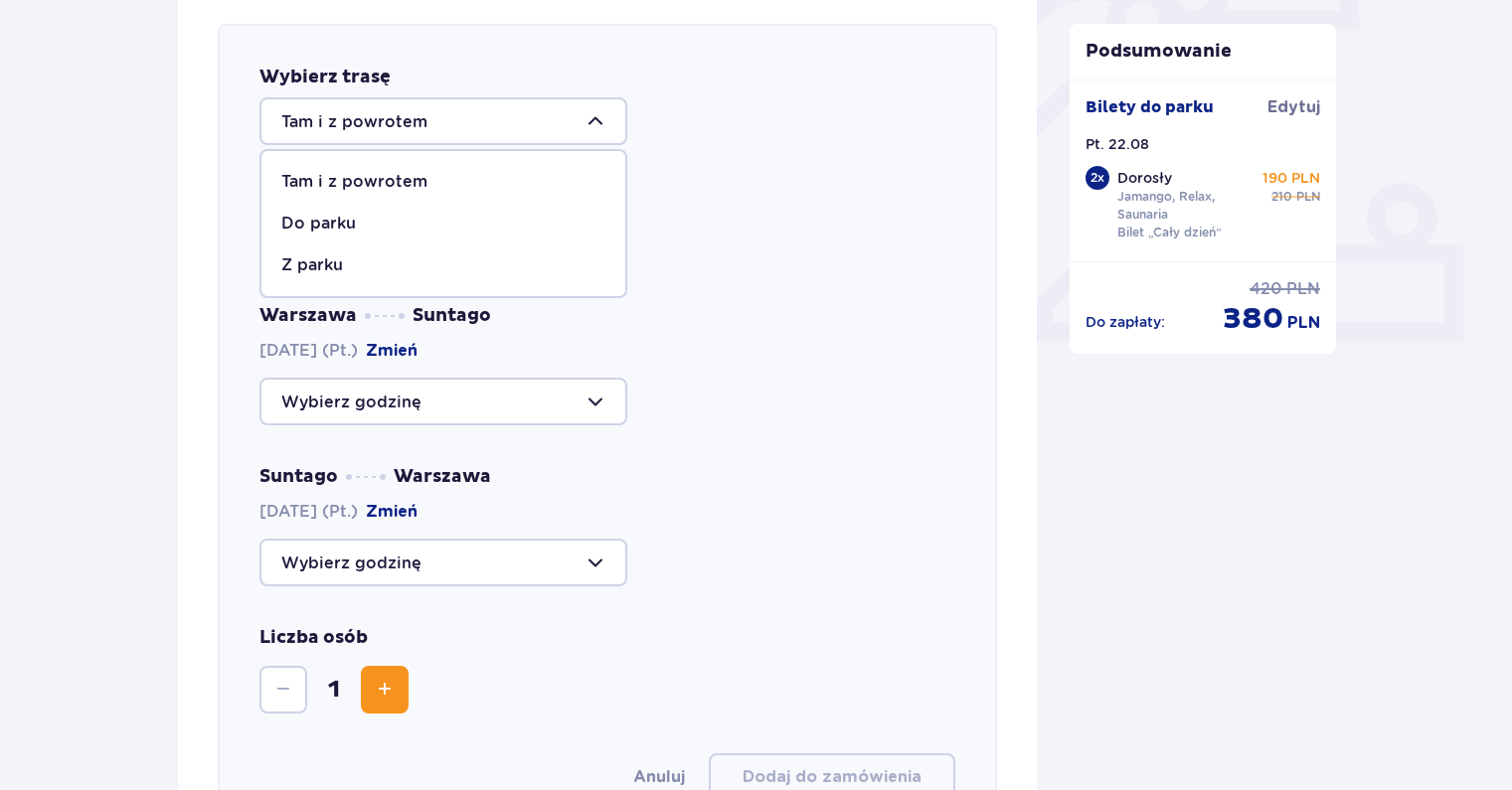 click at bounding box center (443, 121) 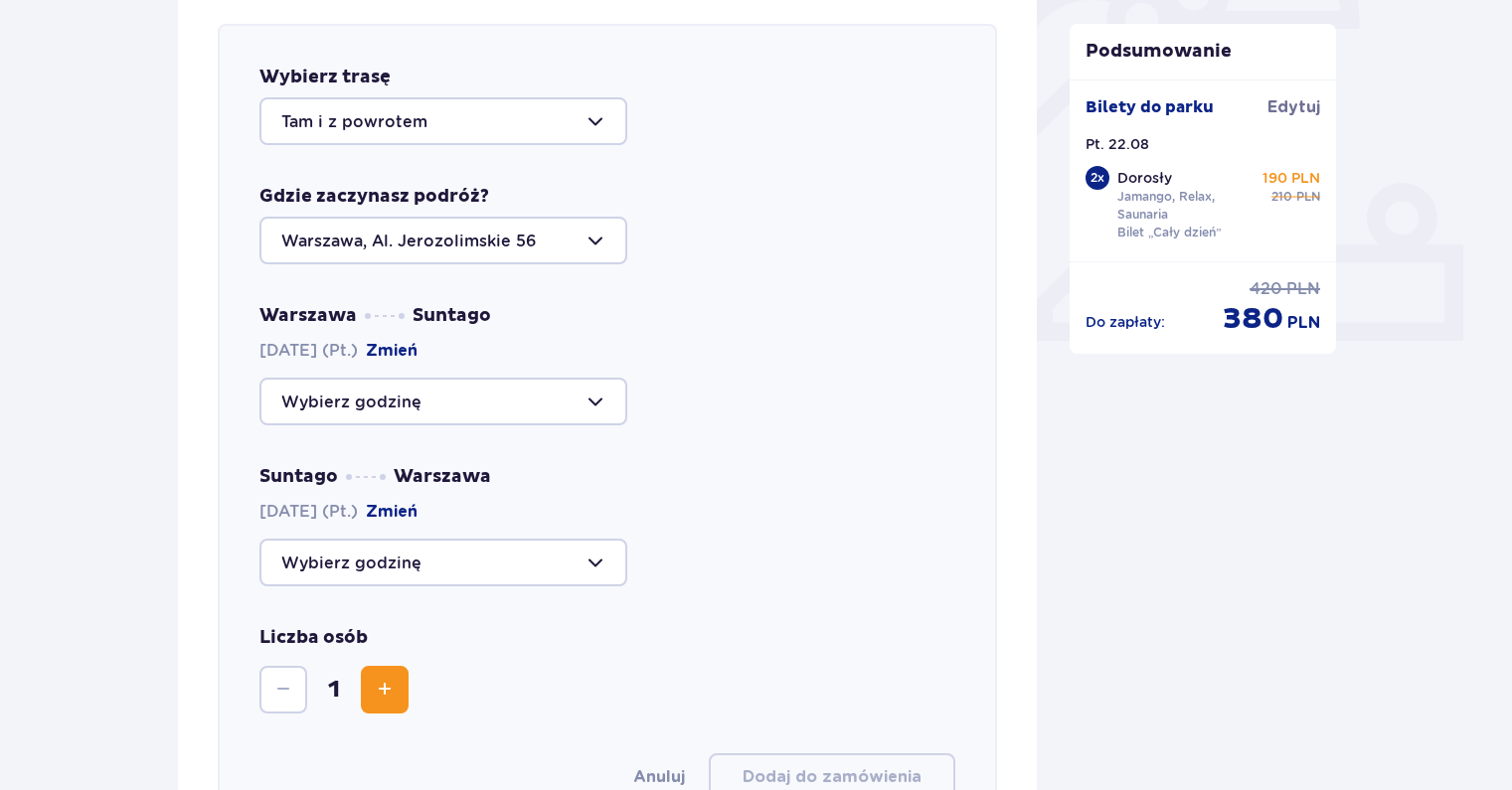 click at bounding box center (443, 240) 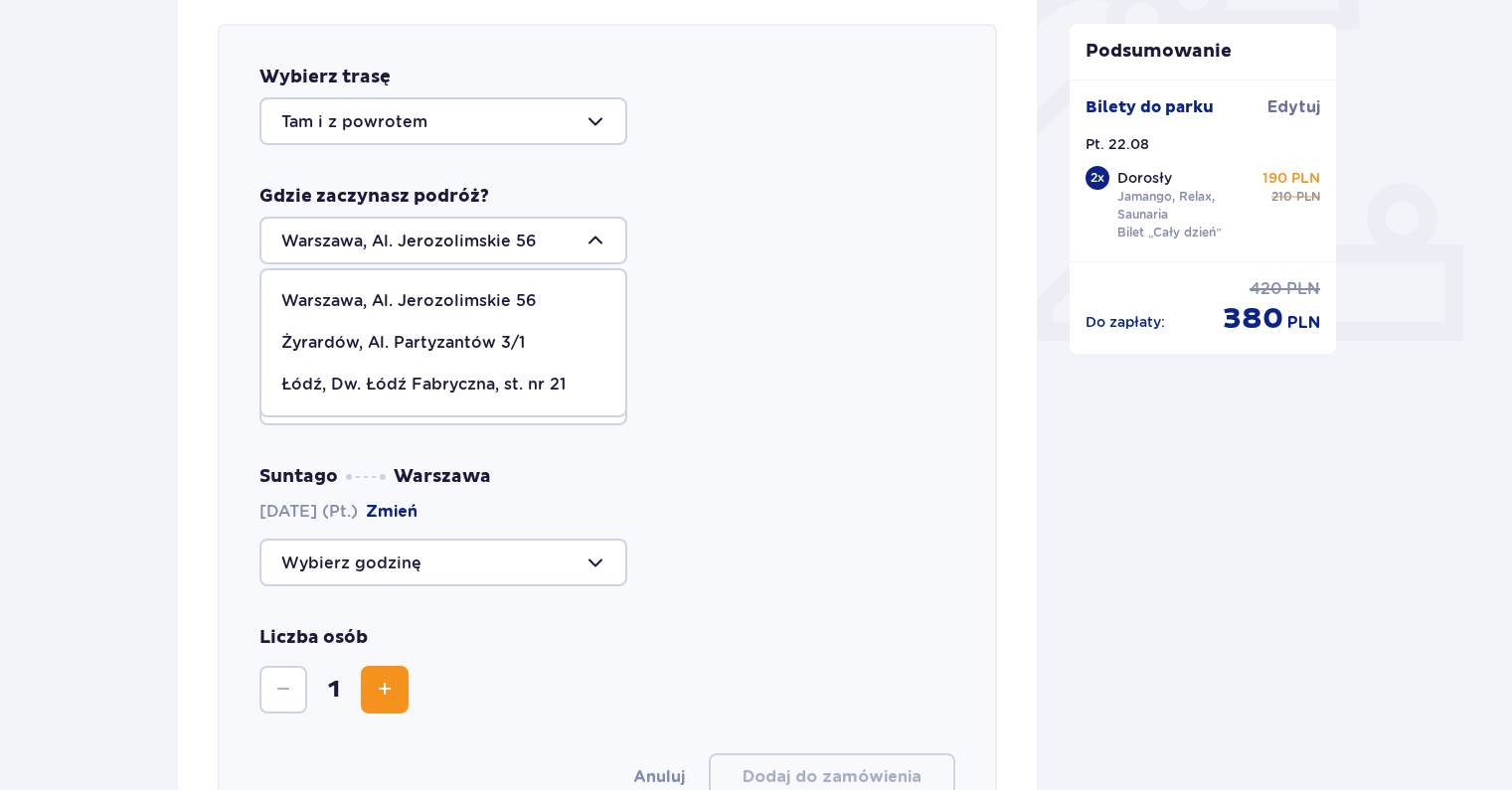 click at bounding box center [443, 240] 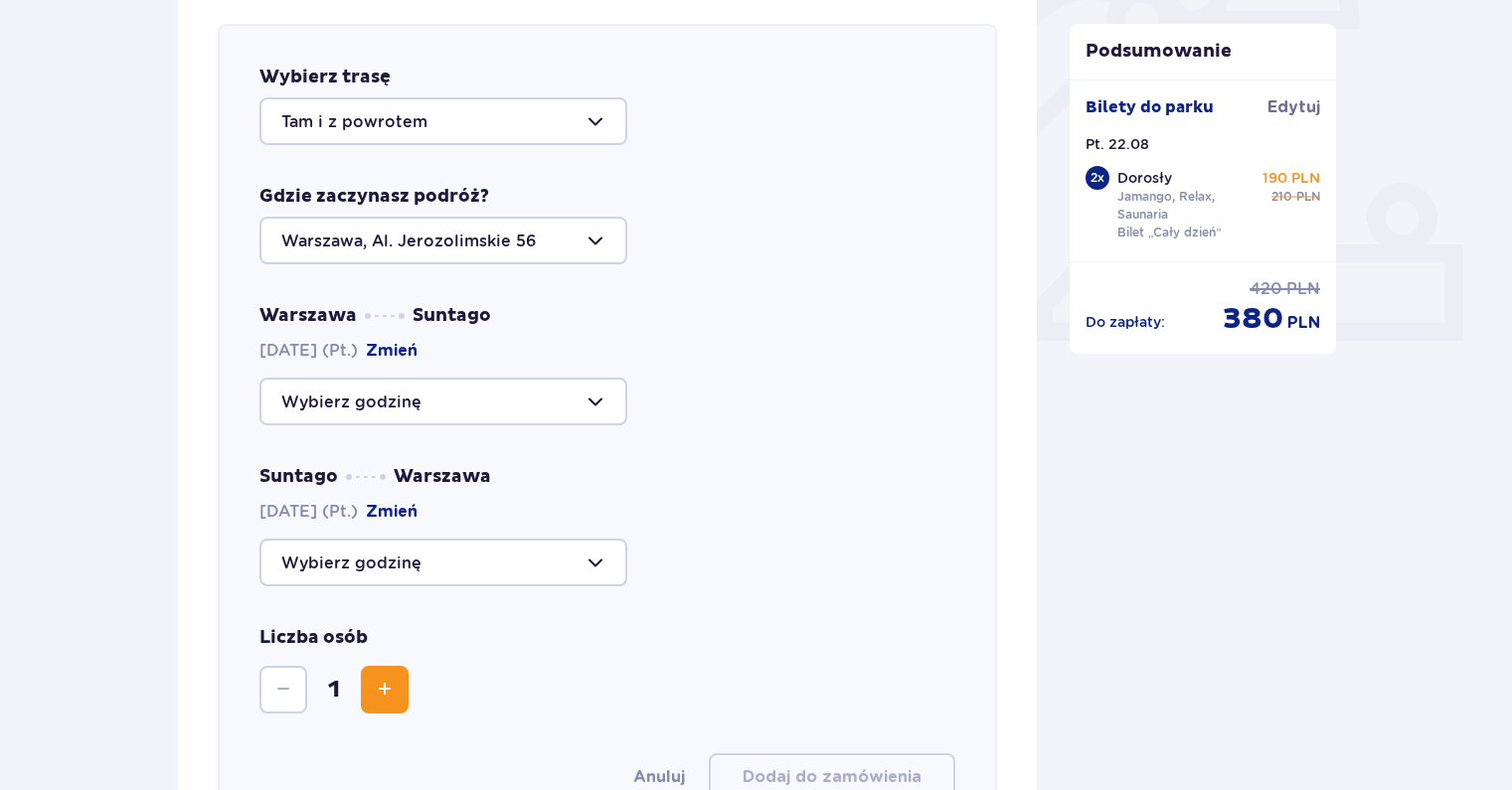 click at bounding box center [443, 240] 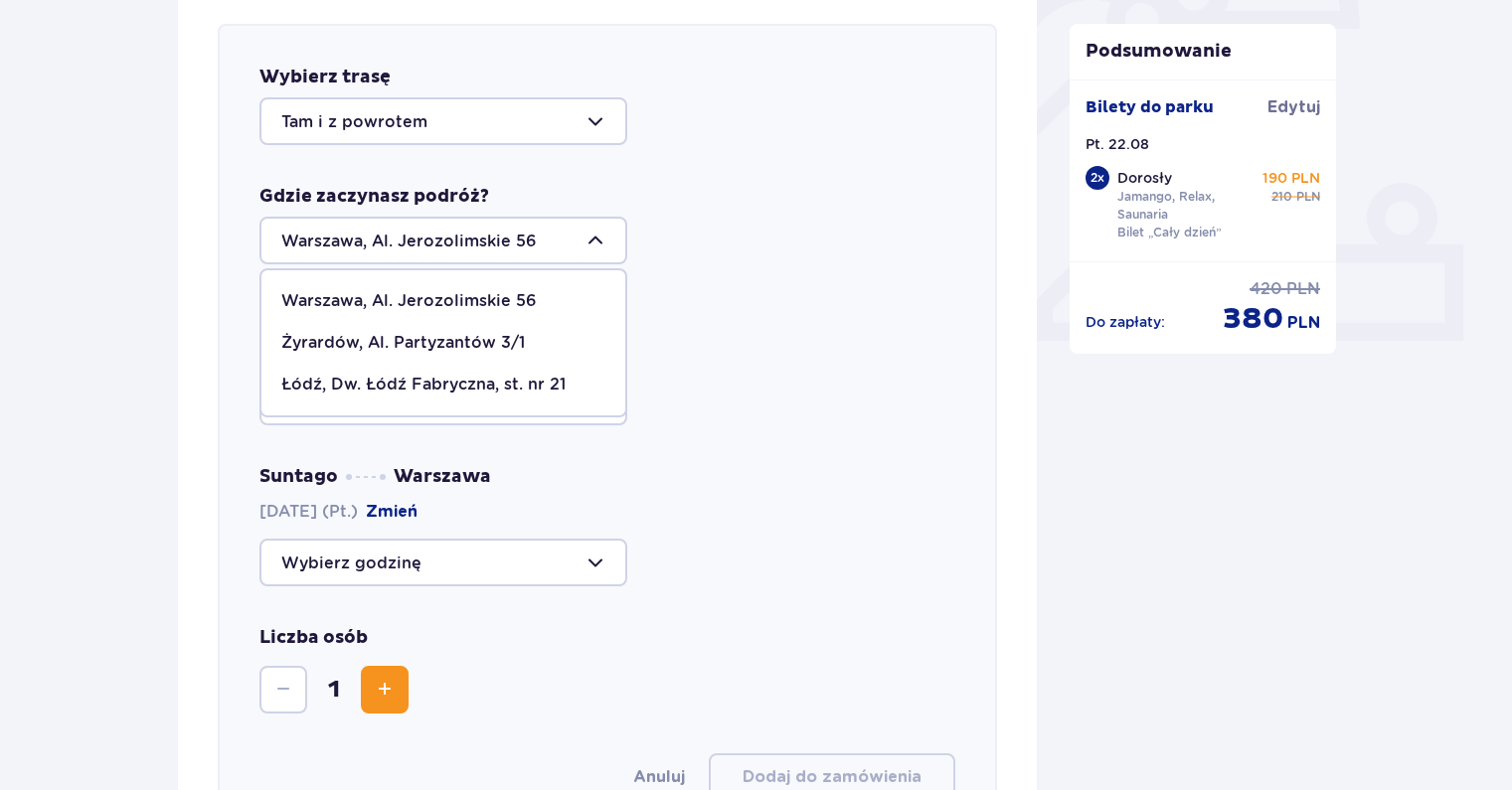 click on "[CITY] Suntago [DATE] (Pt.) Zmień" at bounding box center (607, 365) 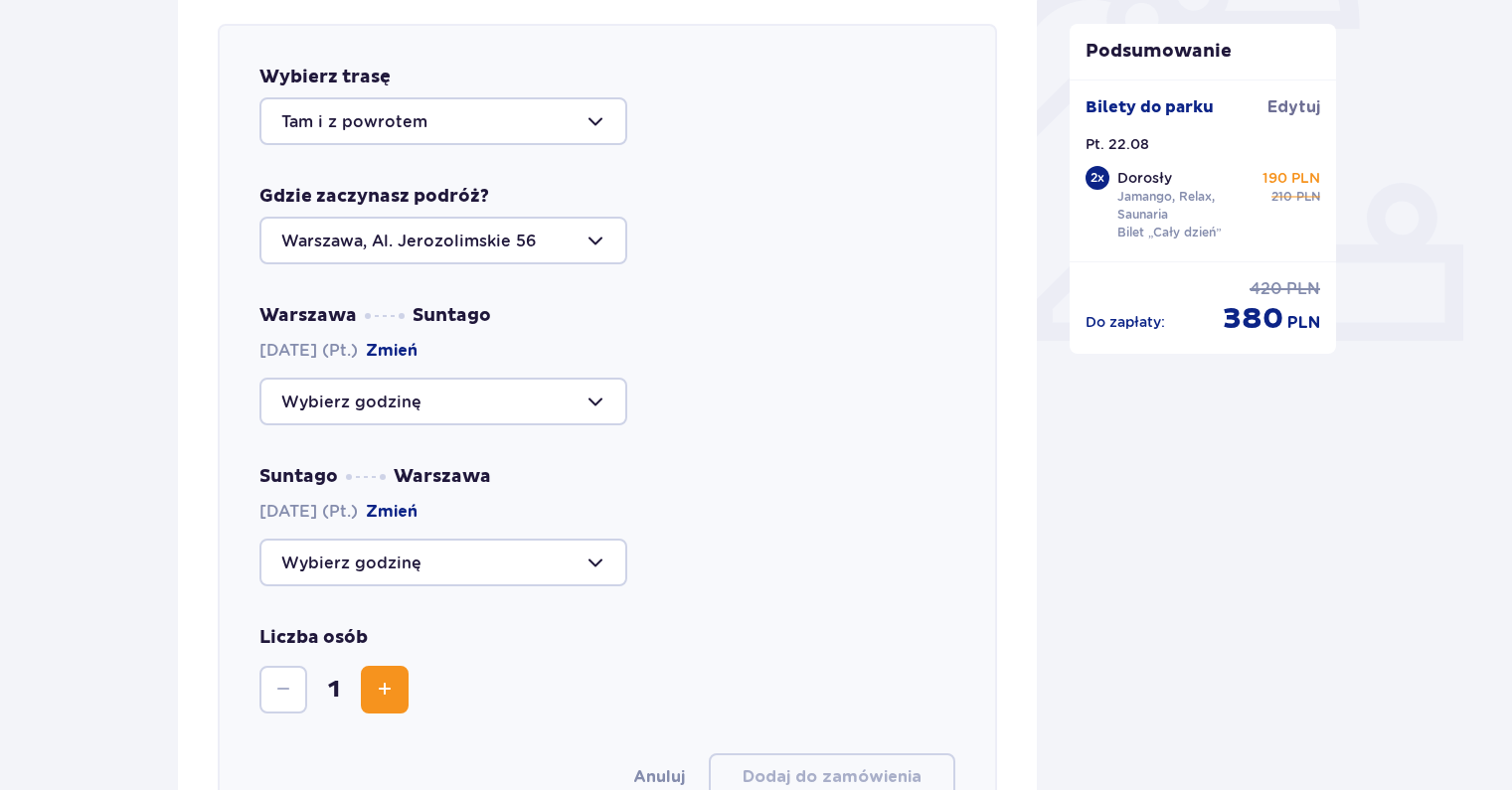 click at bounding box center [443, 401] 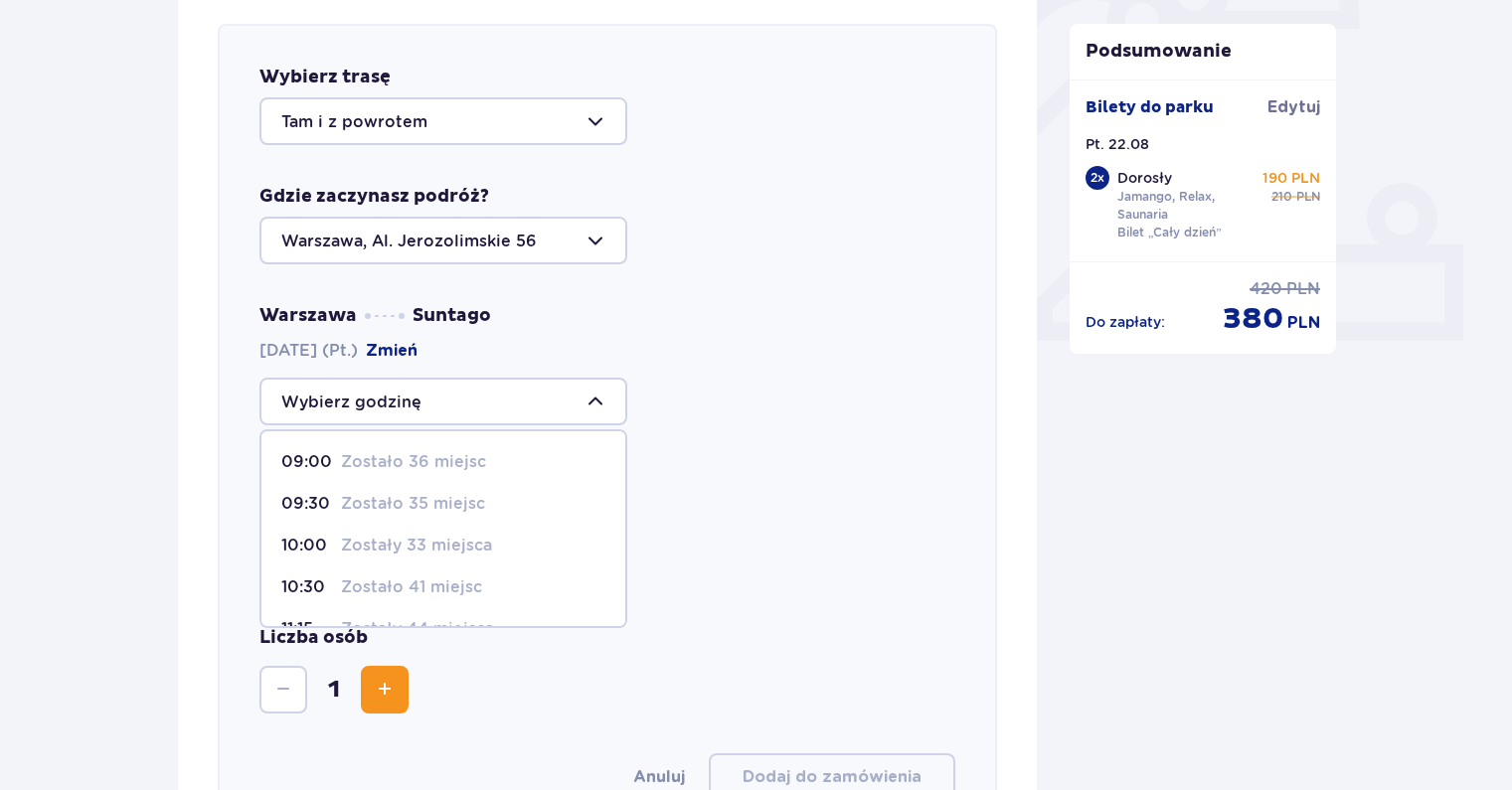 click on "Zostało 36 miejsc" at bounding box center [414, 462] 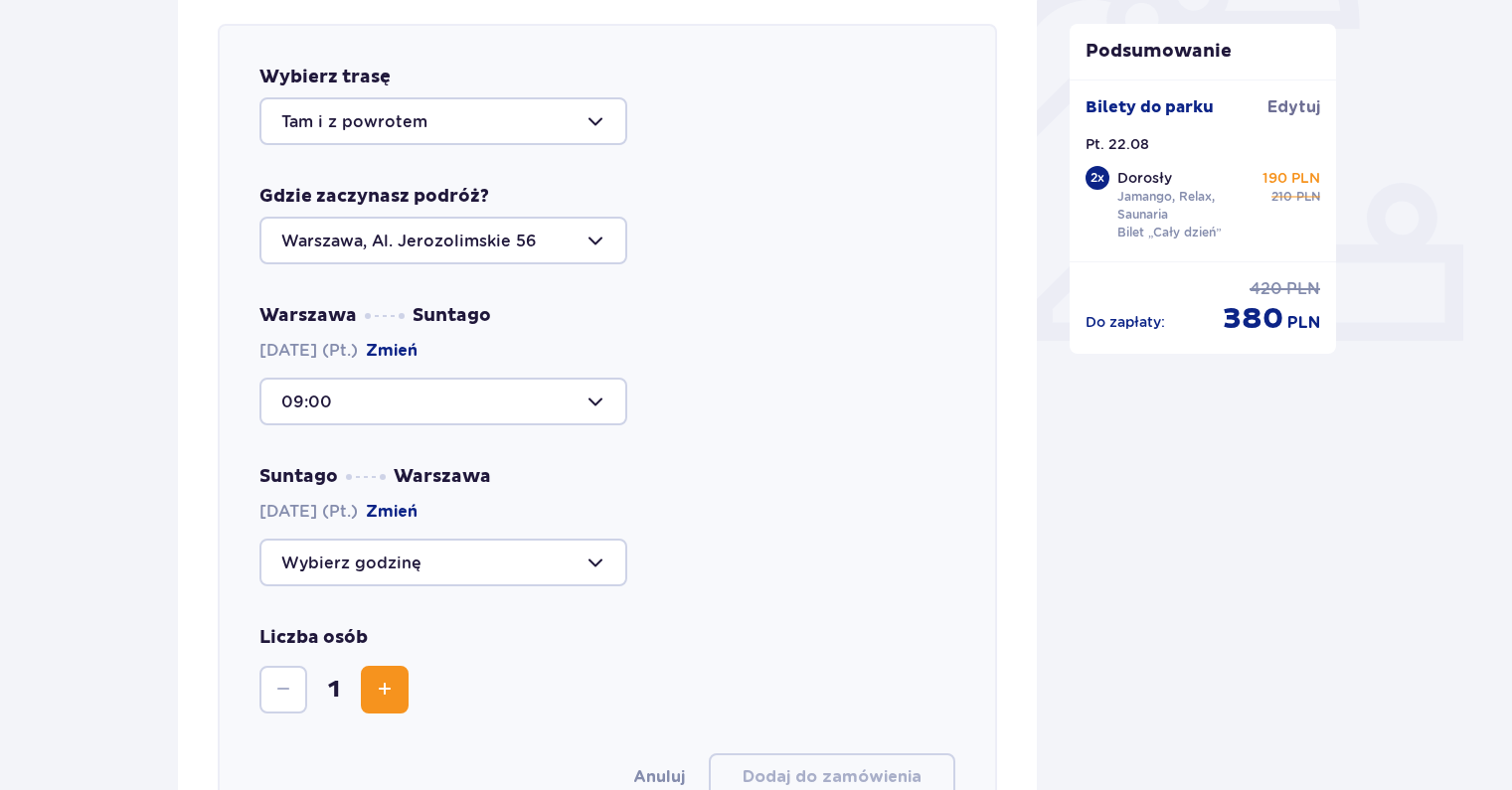 click at bounding box center (443, 401) 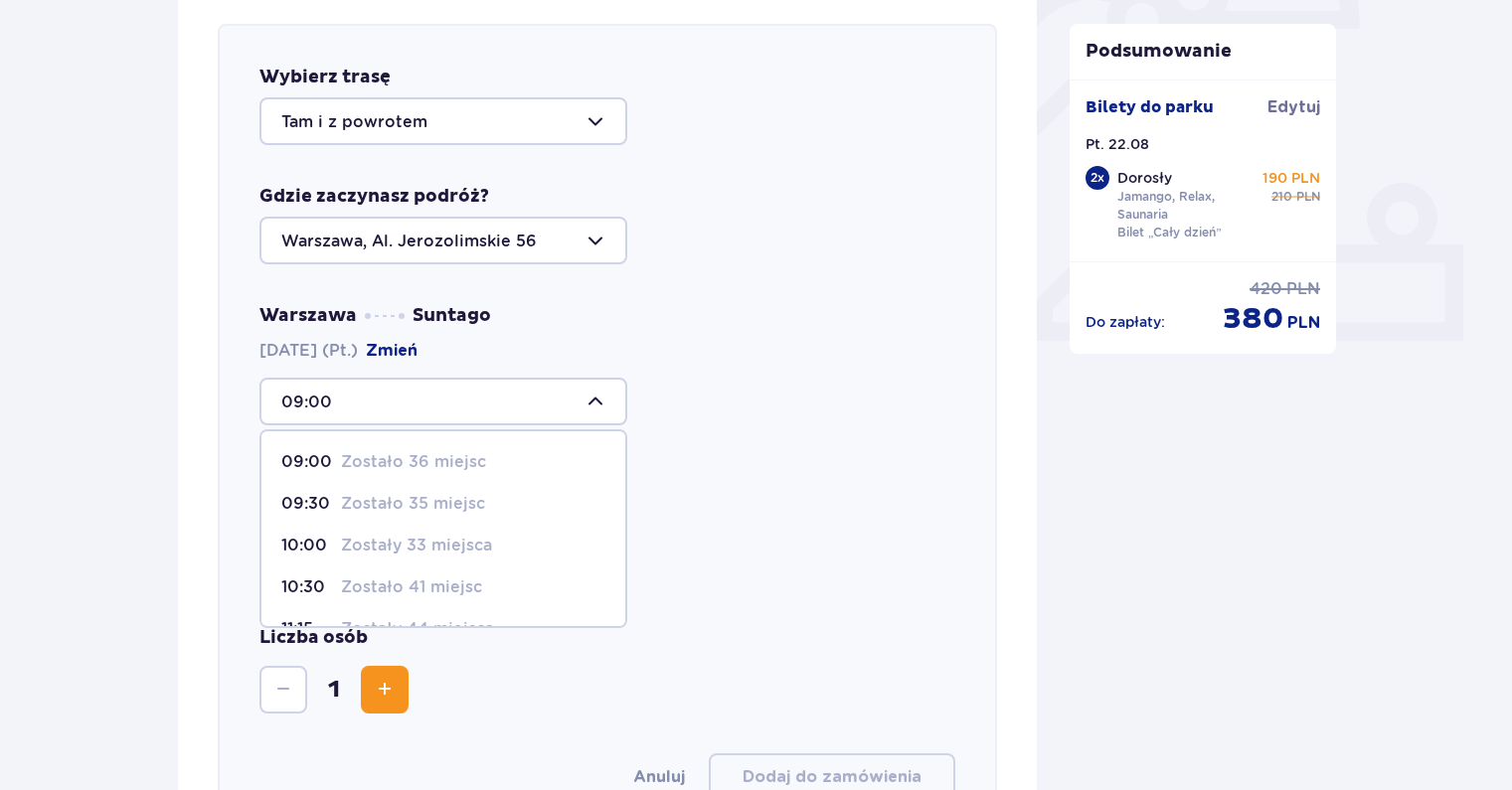 click on "Zostało 36 miejsc" at bounding box center [414, 462] 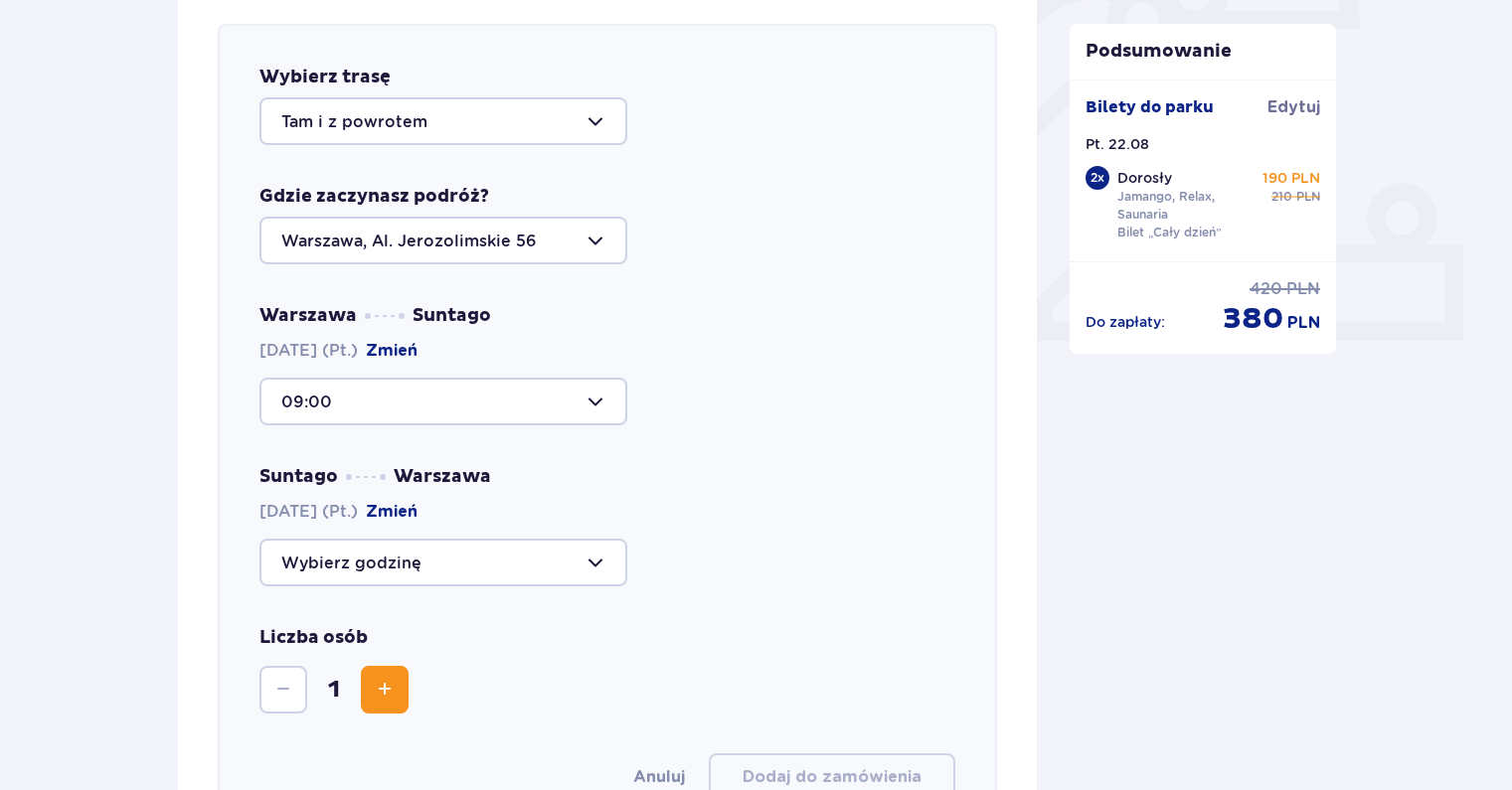 click at bounding box center [443, 562] 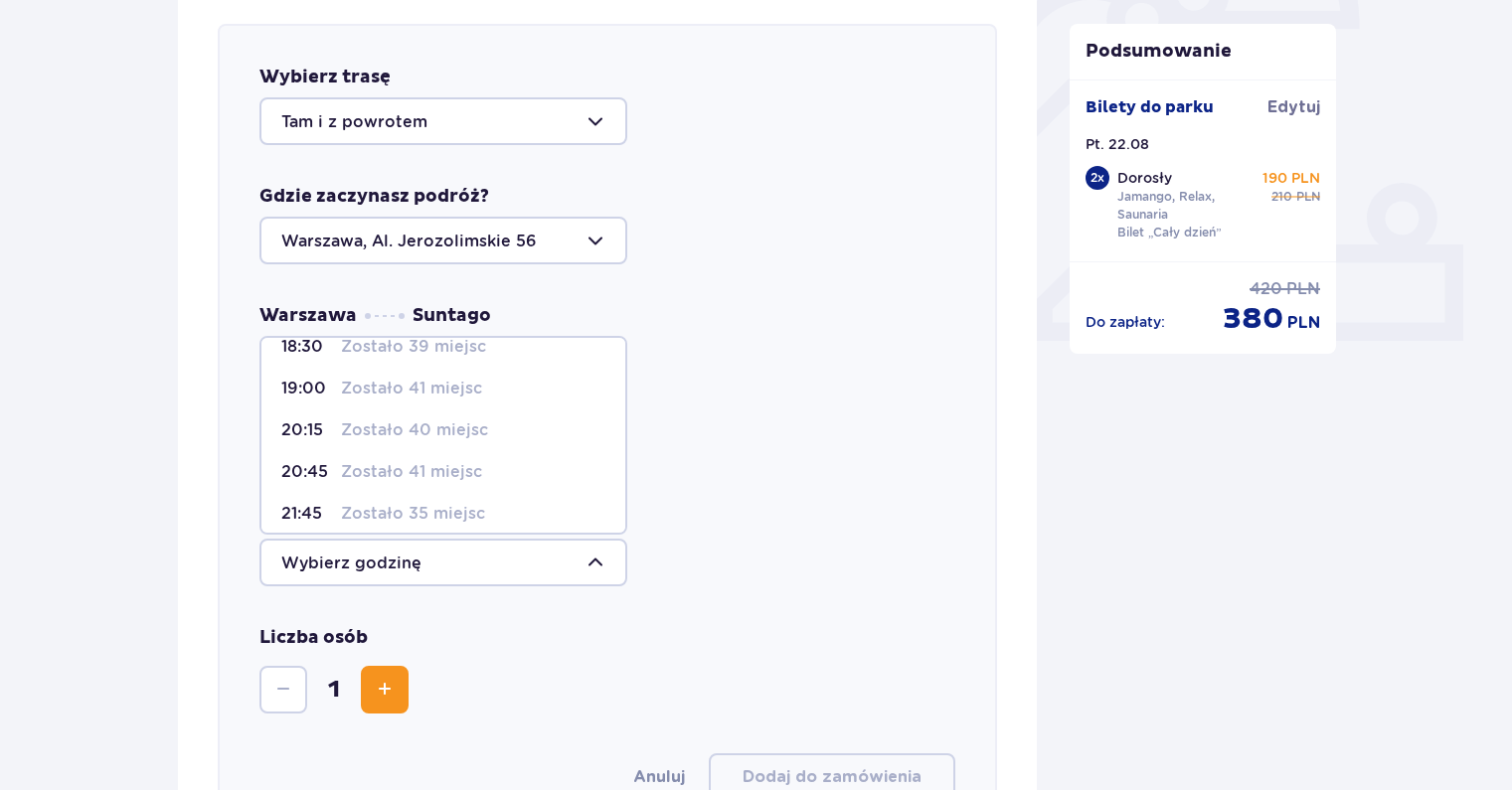 scroll, scrollTop: 143, scrollLeft: 0, axis: vertical 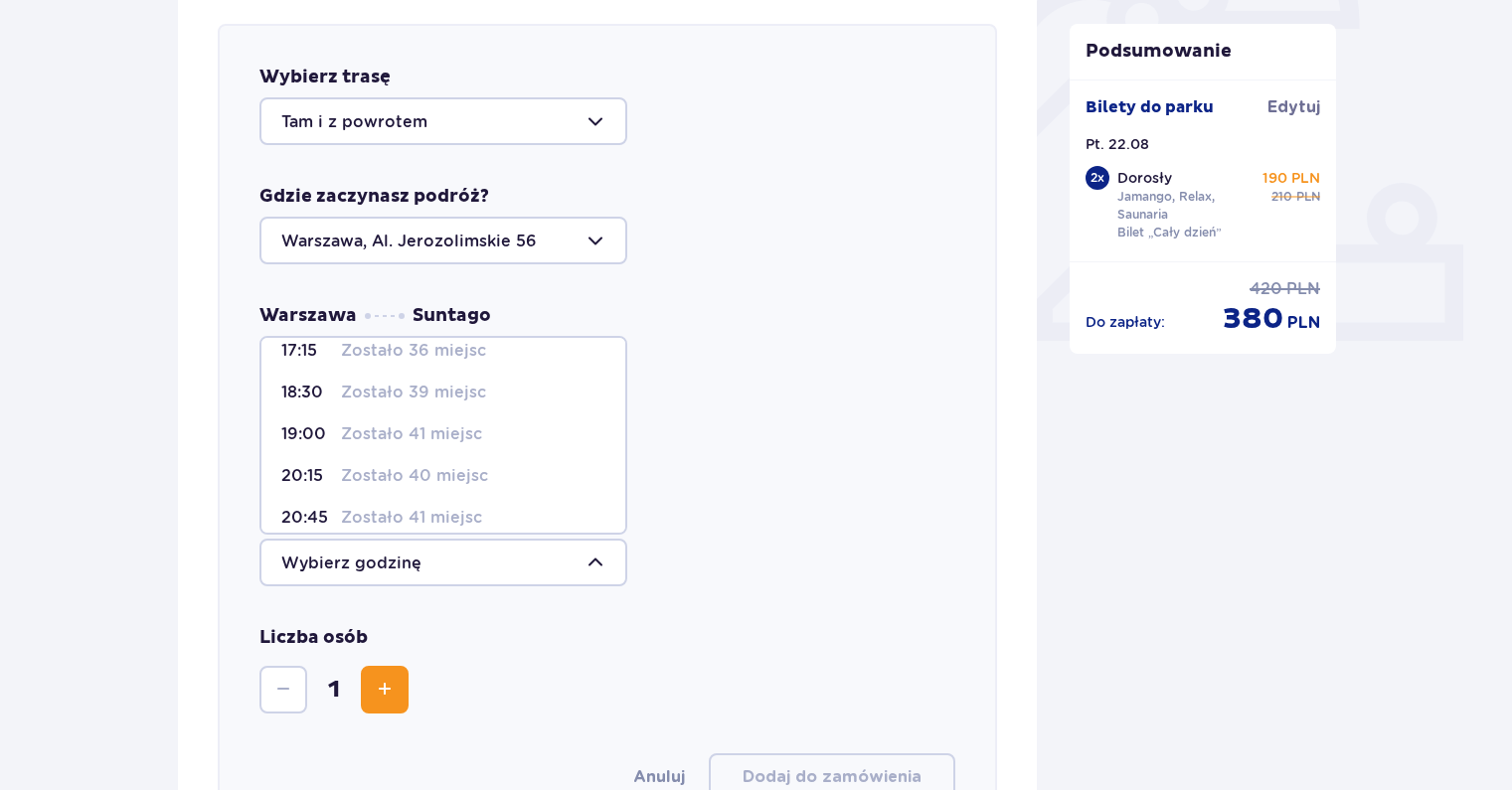 click on "19:00" at bounding box center (307, 434) 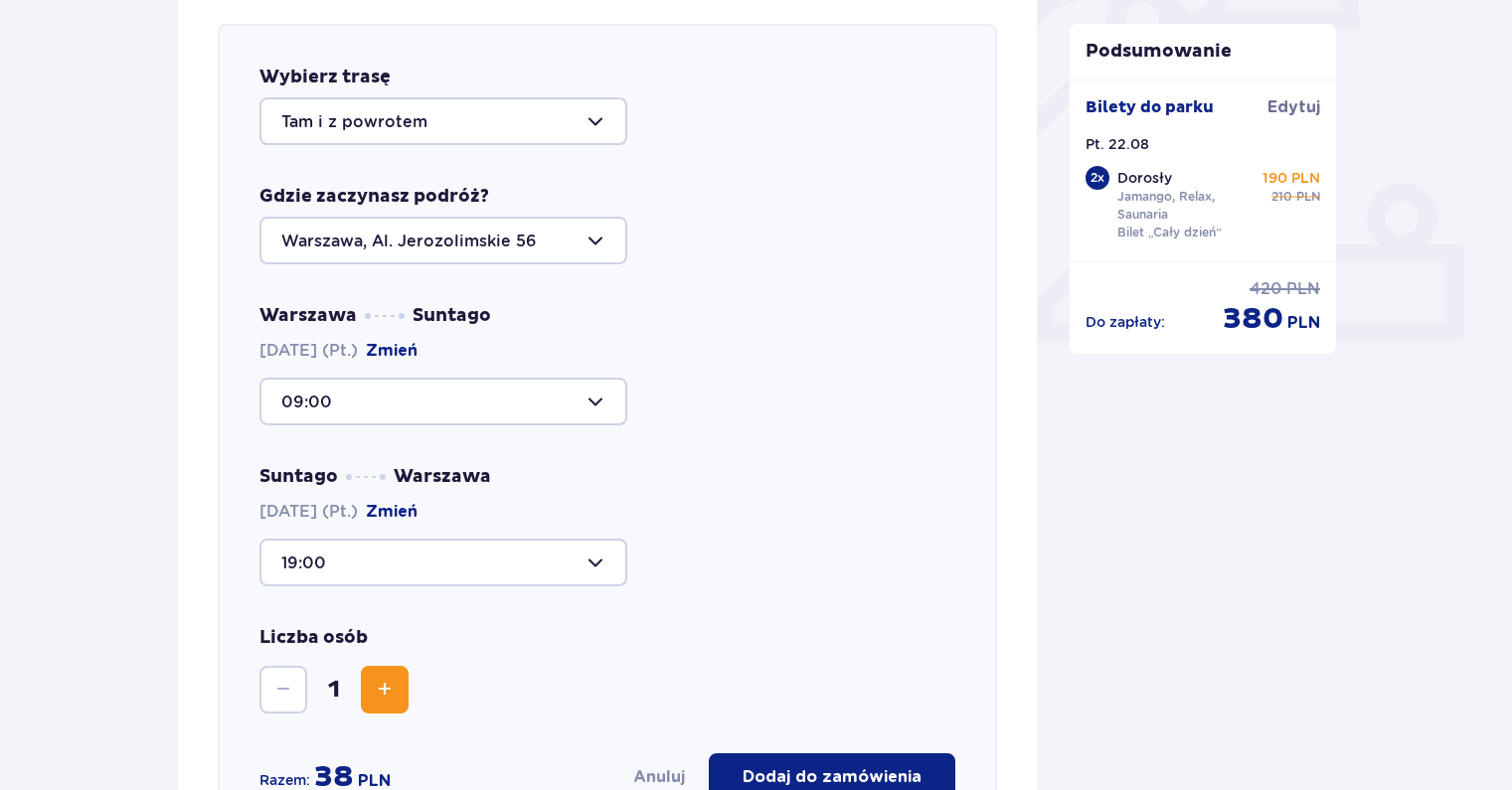 click on "Suntago [CITY] [DATE] (Pt.) Zmień [TIME]" at bounding box center [607, 526] 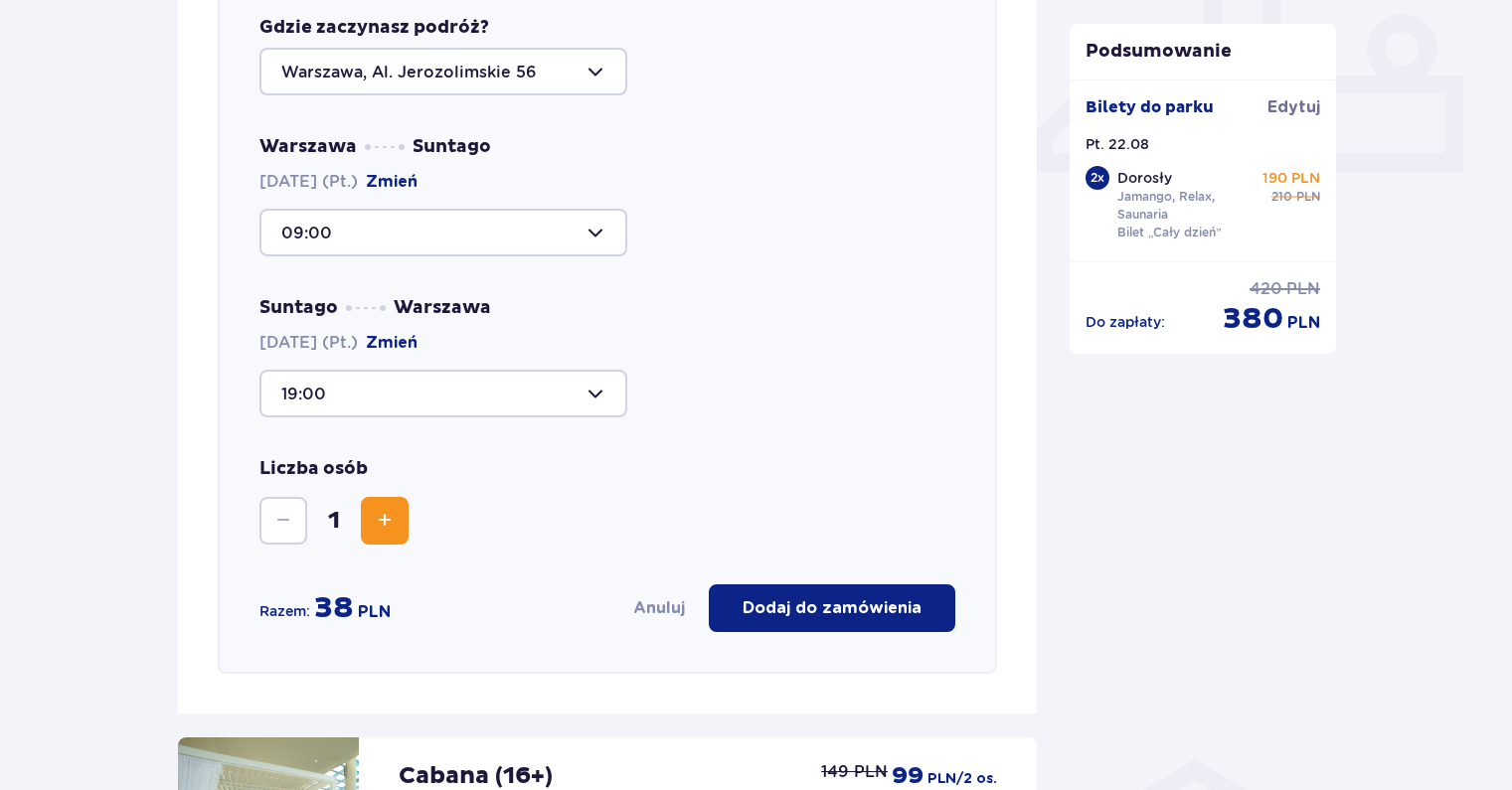 scroll, scrollTop: 984, scrollLeft: 0, axis: vertical 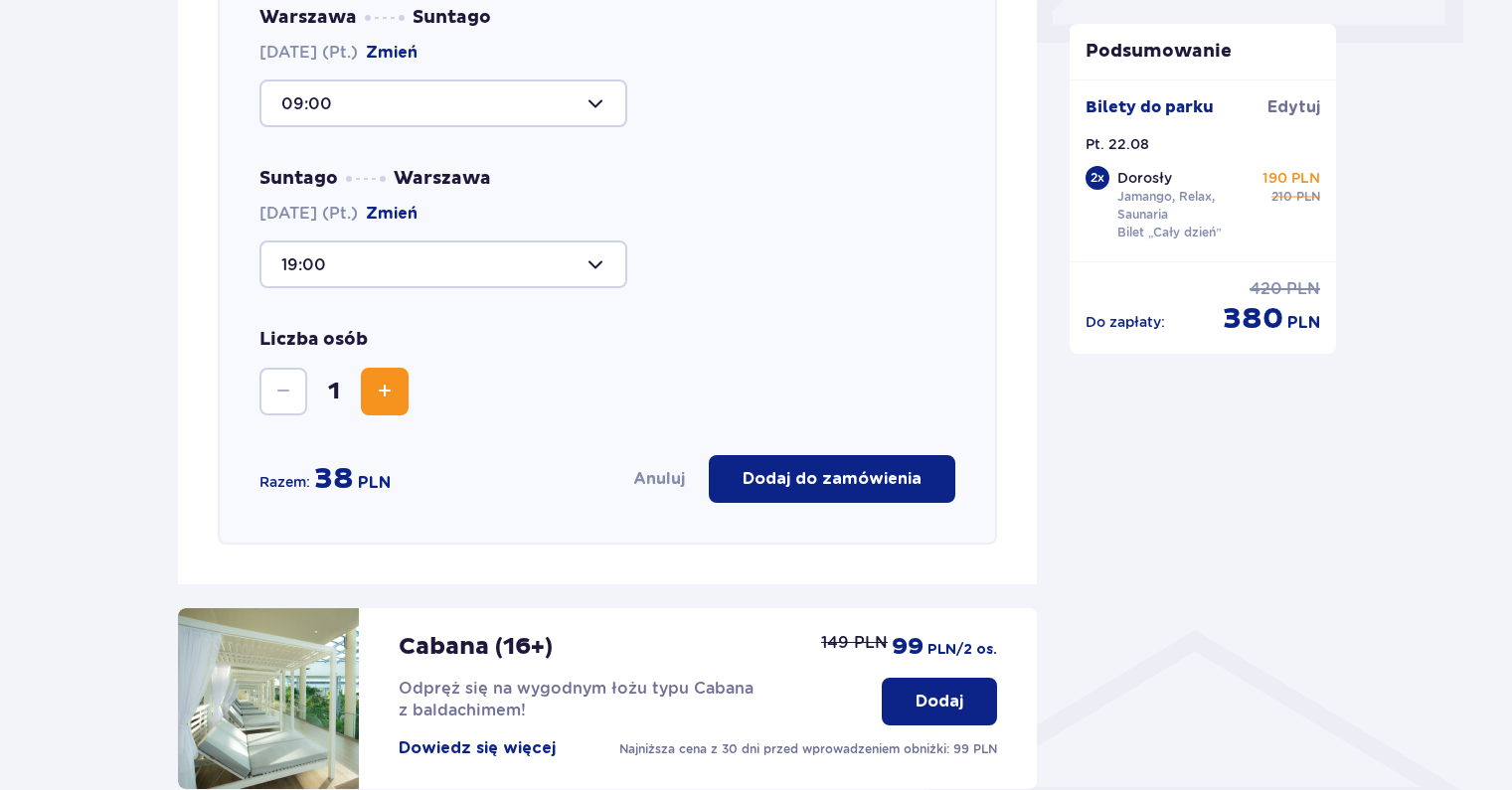 click at bounding box center (385, 392) 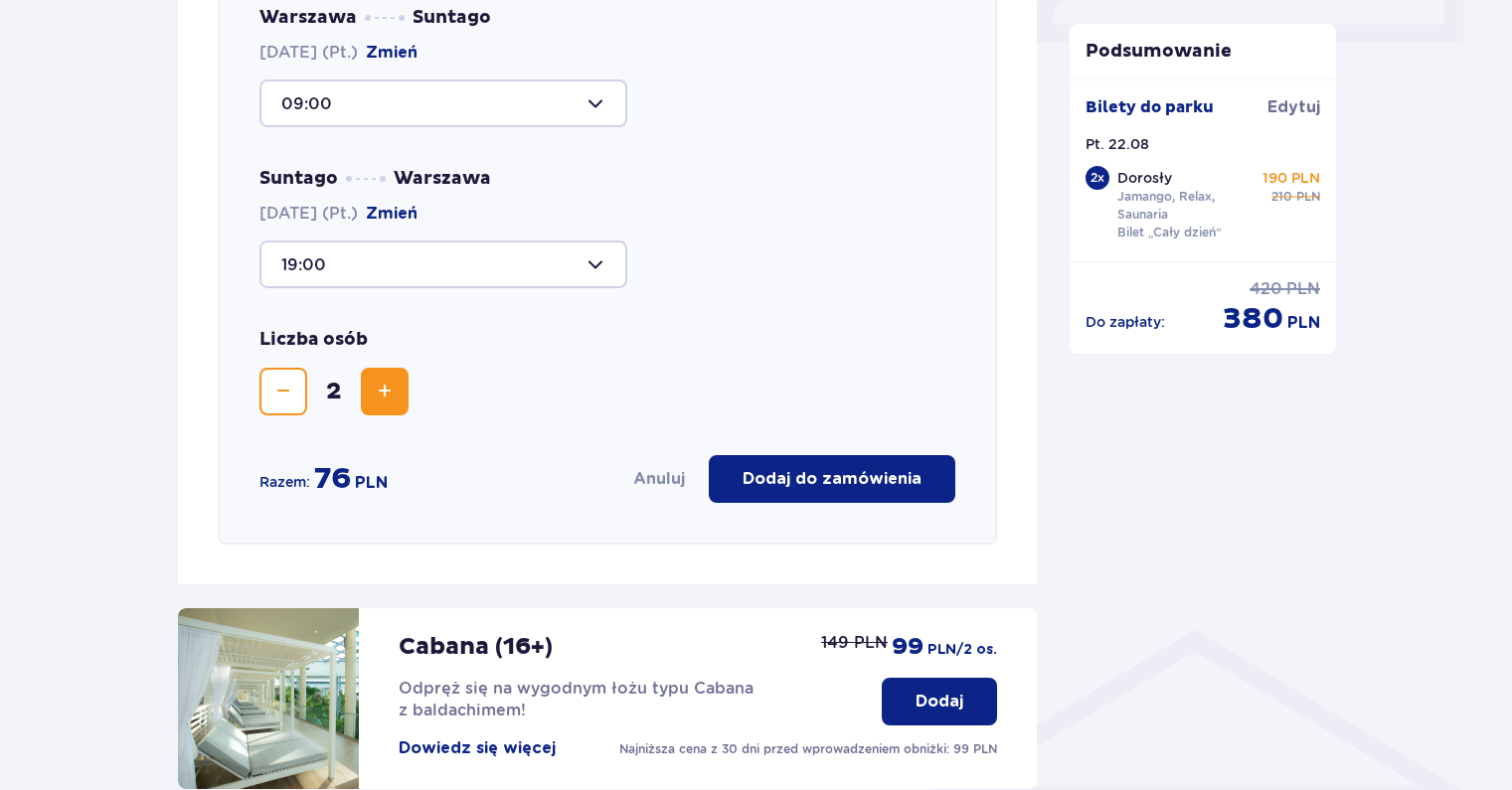 click on "Dodaj do zamówienia" at bounding box center (832, 479) 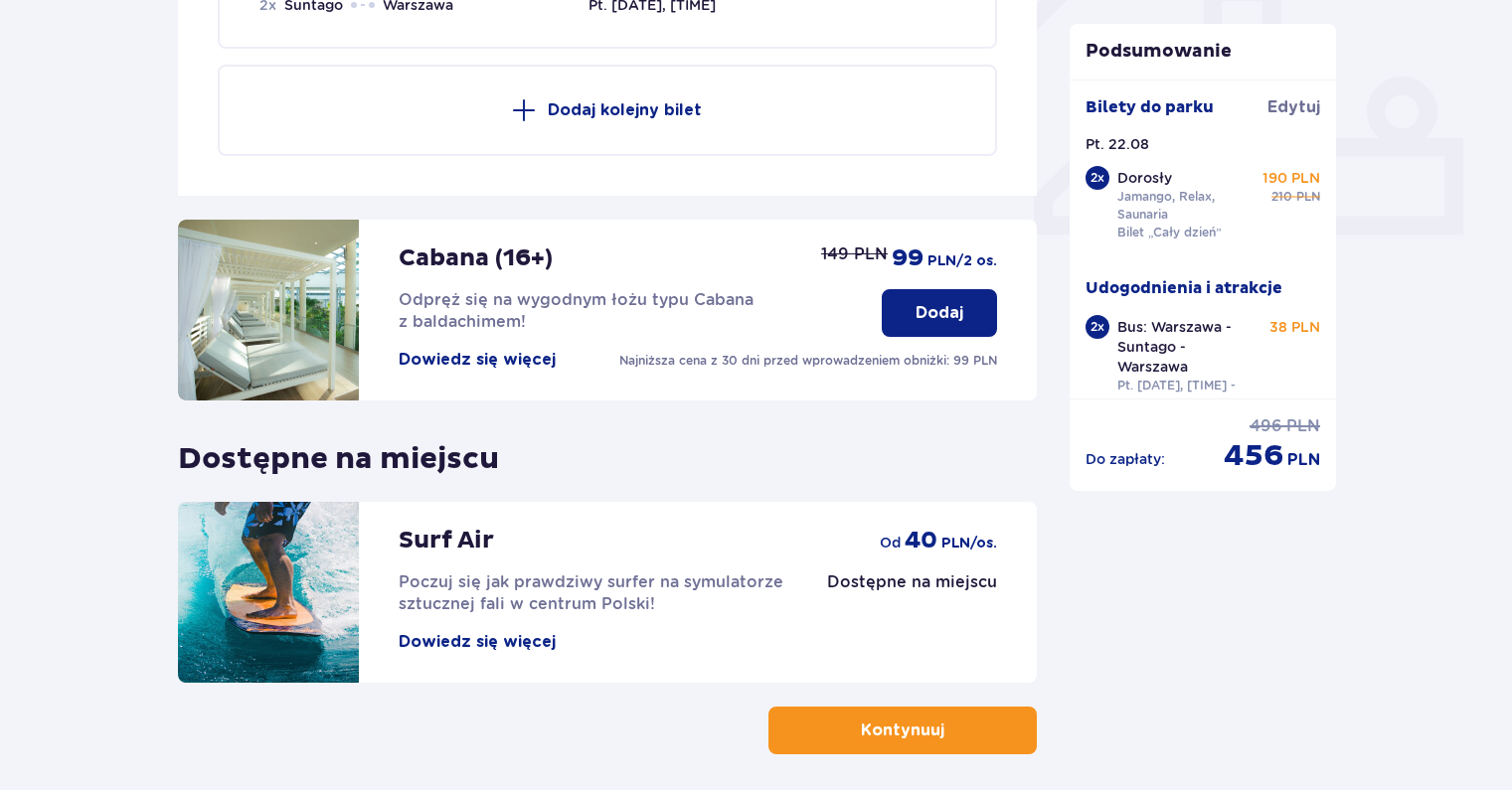scroll, scrollTop: 875, scrollLeft: 0, axis: vertical 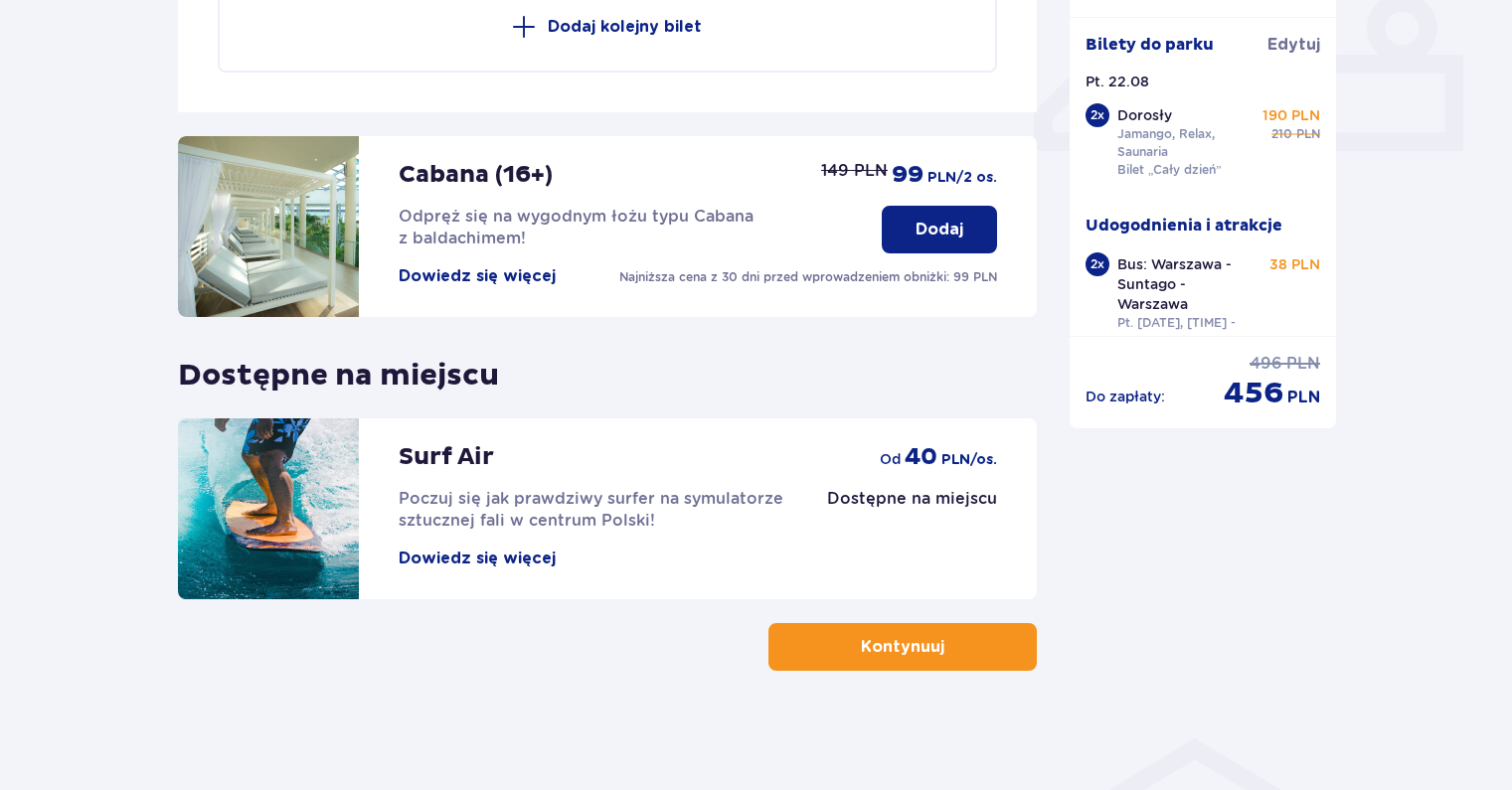 click on "Surf Air Poczuj się jak prawdziwy surfer na symulatorze sztucznej fali w centrum Polski! Dowiedz się więcej Dostępne na miejscu od 40 PLN /os." at bounding box center [607, 509] 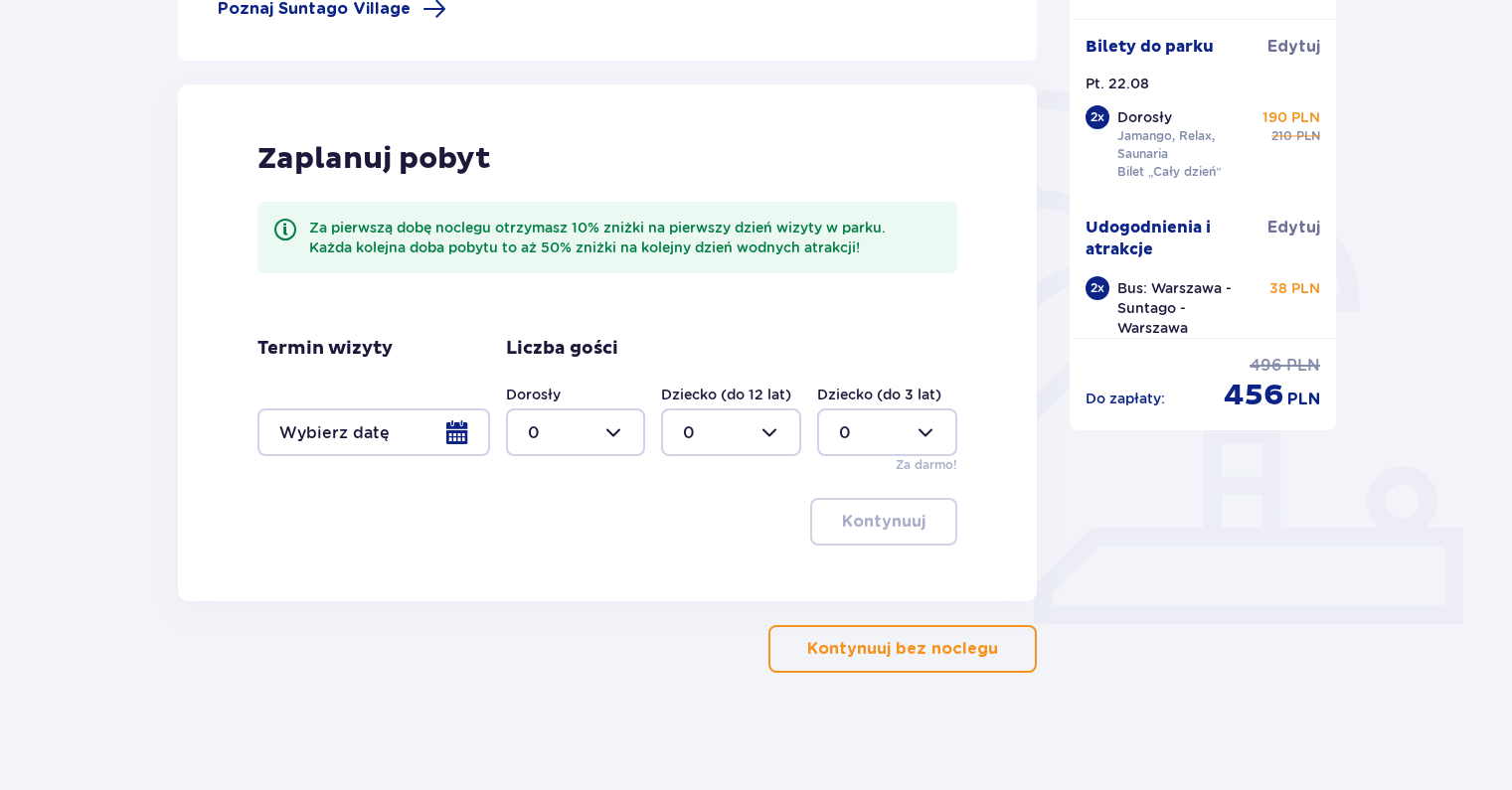 scroll, scrollTop: 404, scrollLeft: 0, axis: vertical 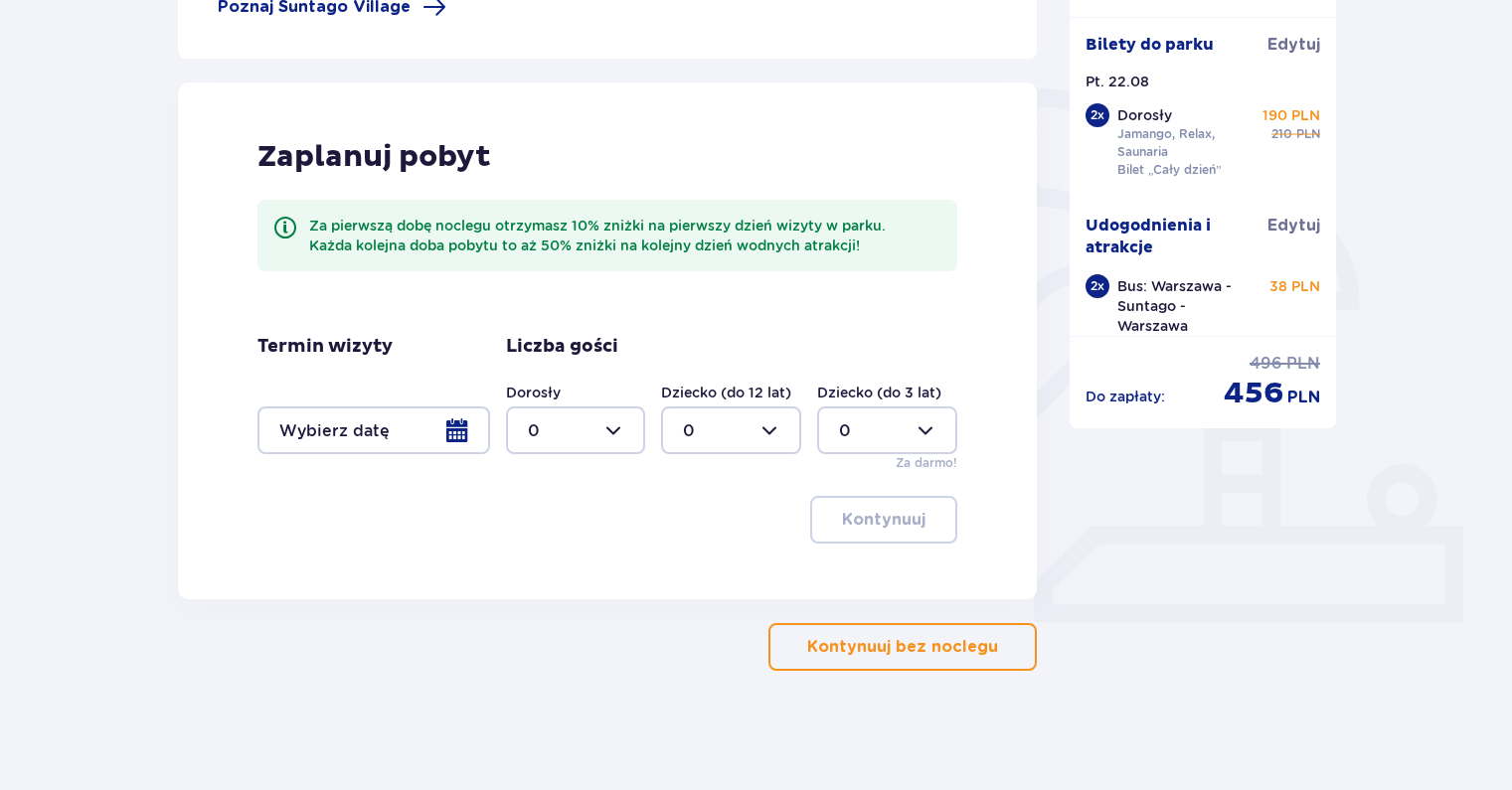 click at bounding box center [374, 430] 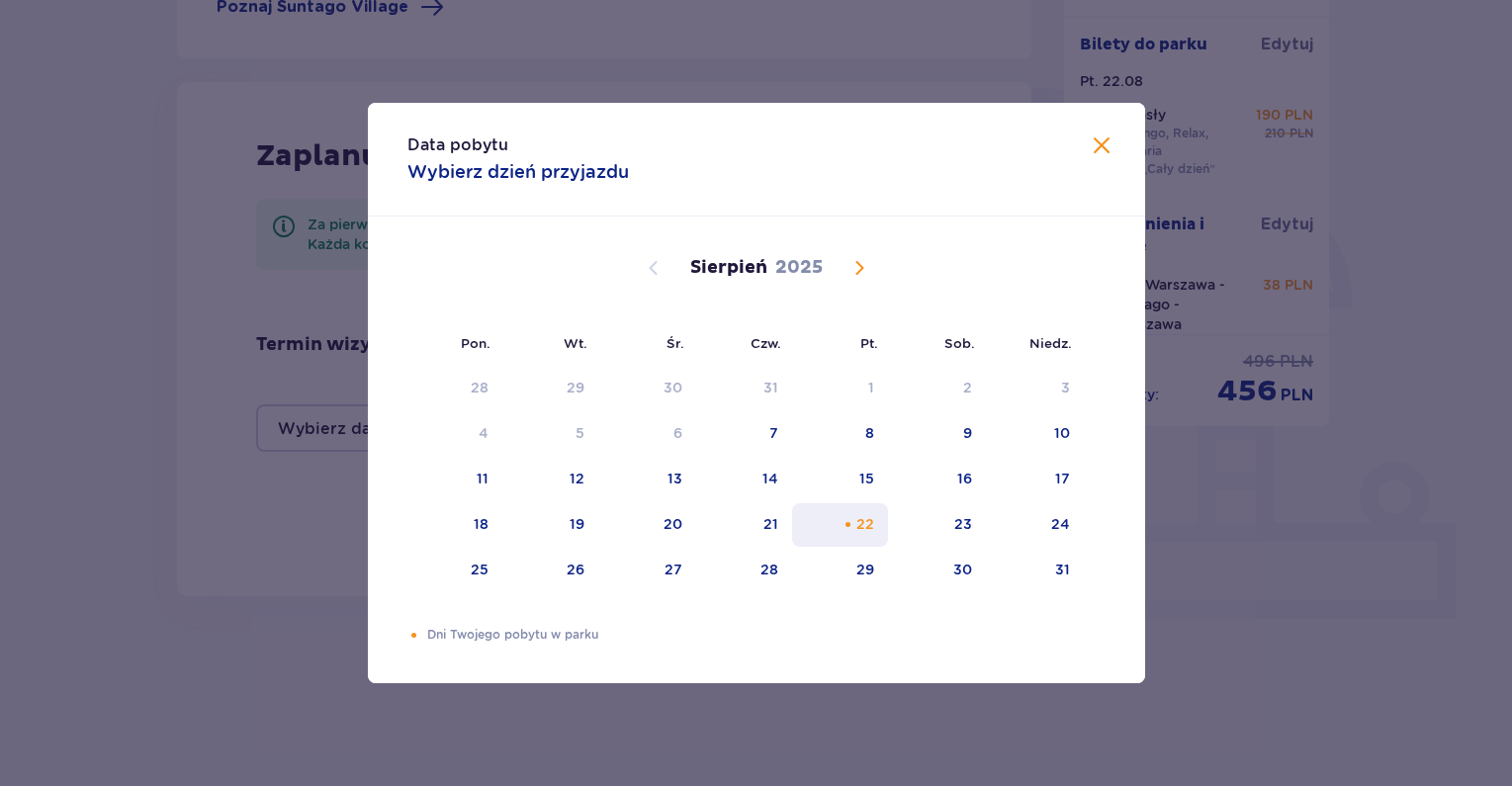 click on "22" at bounding box center [840, 525] 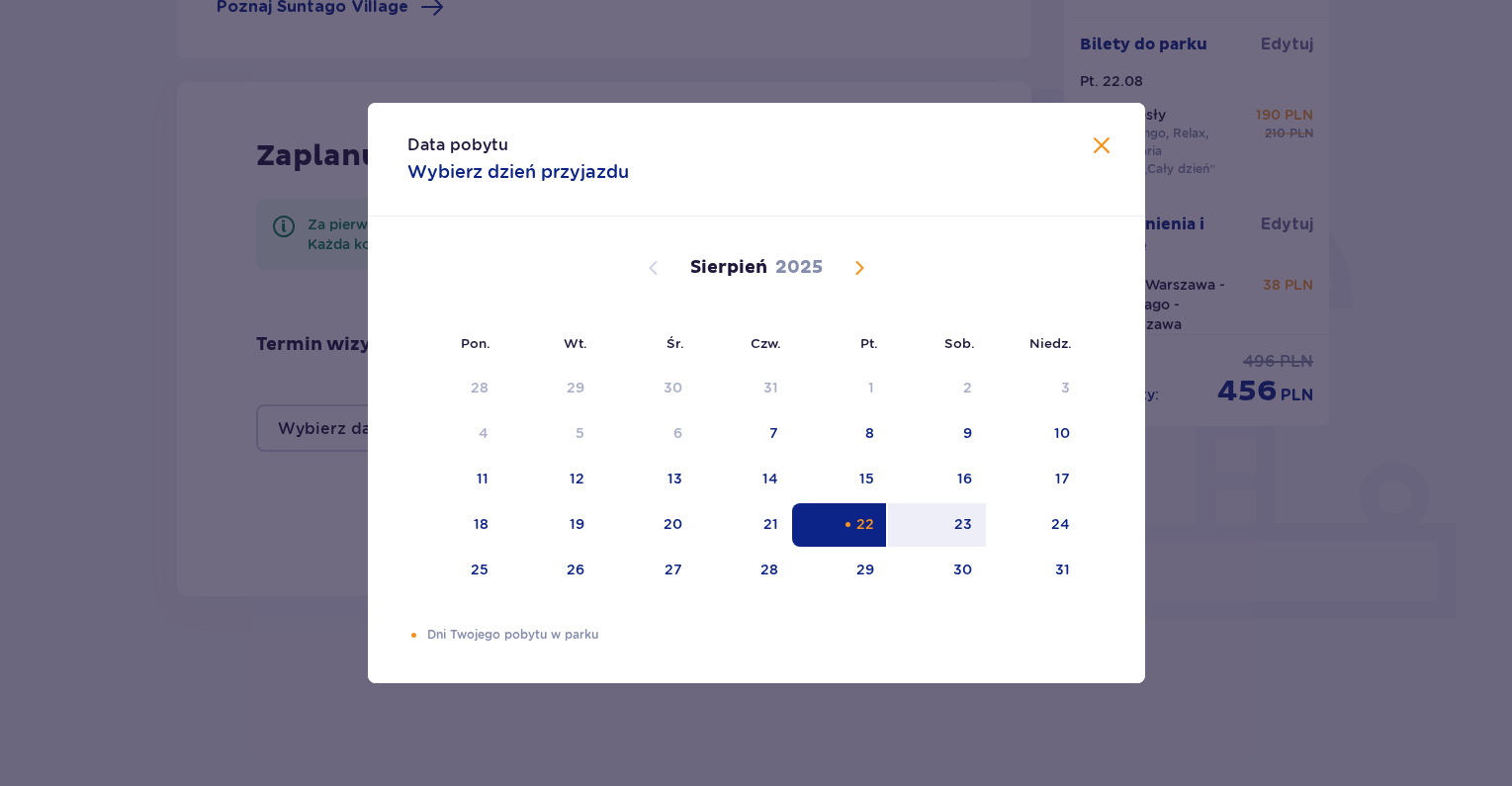 click on "22" at bounding box center [840, 525] 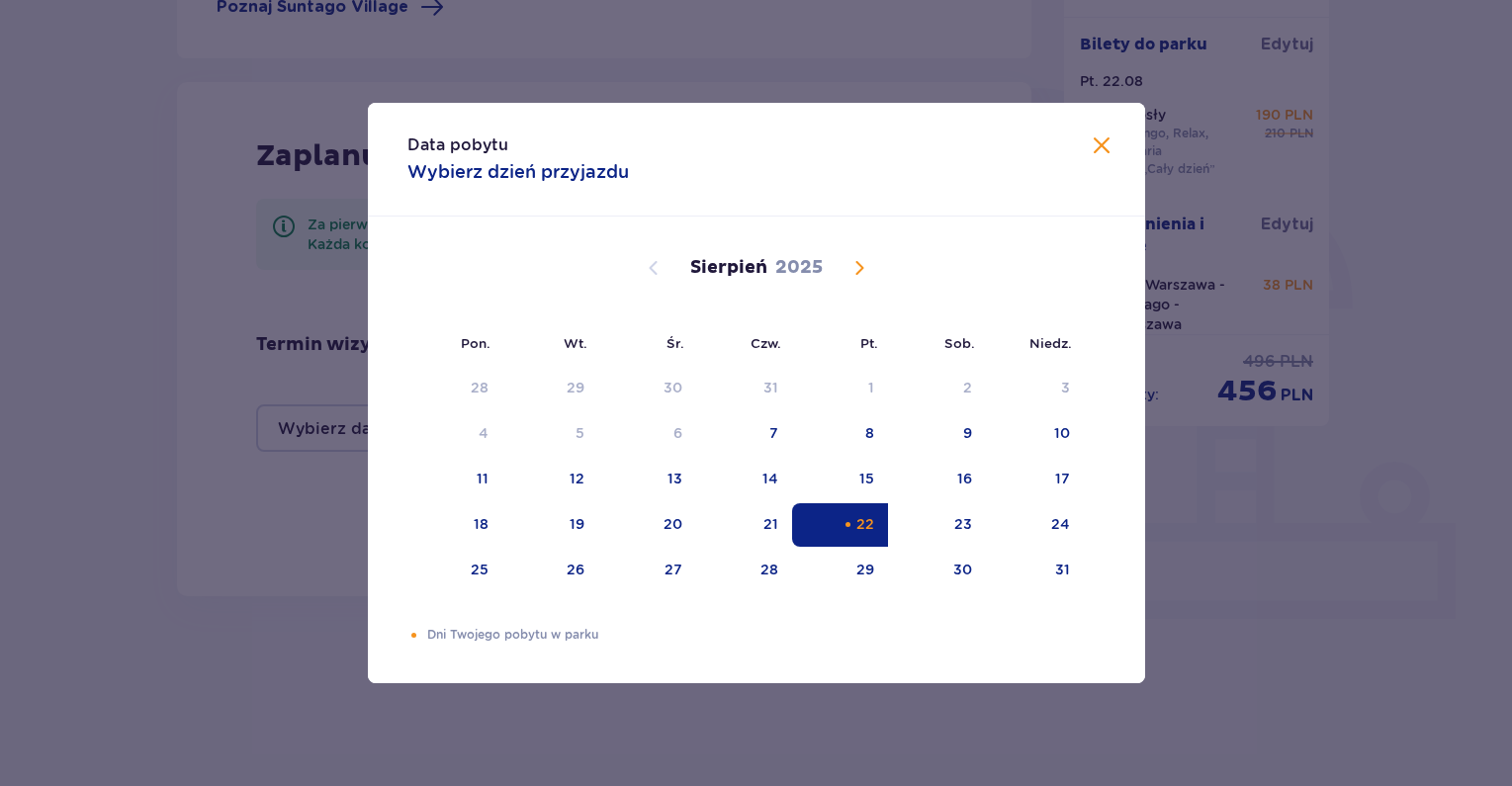click on "Data pobytu Wybierz dzień przyjazdu" at bounding box center (756, 159) 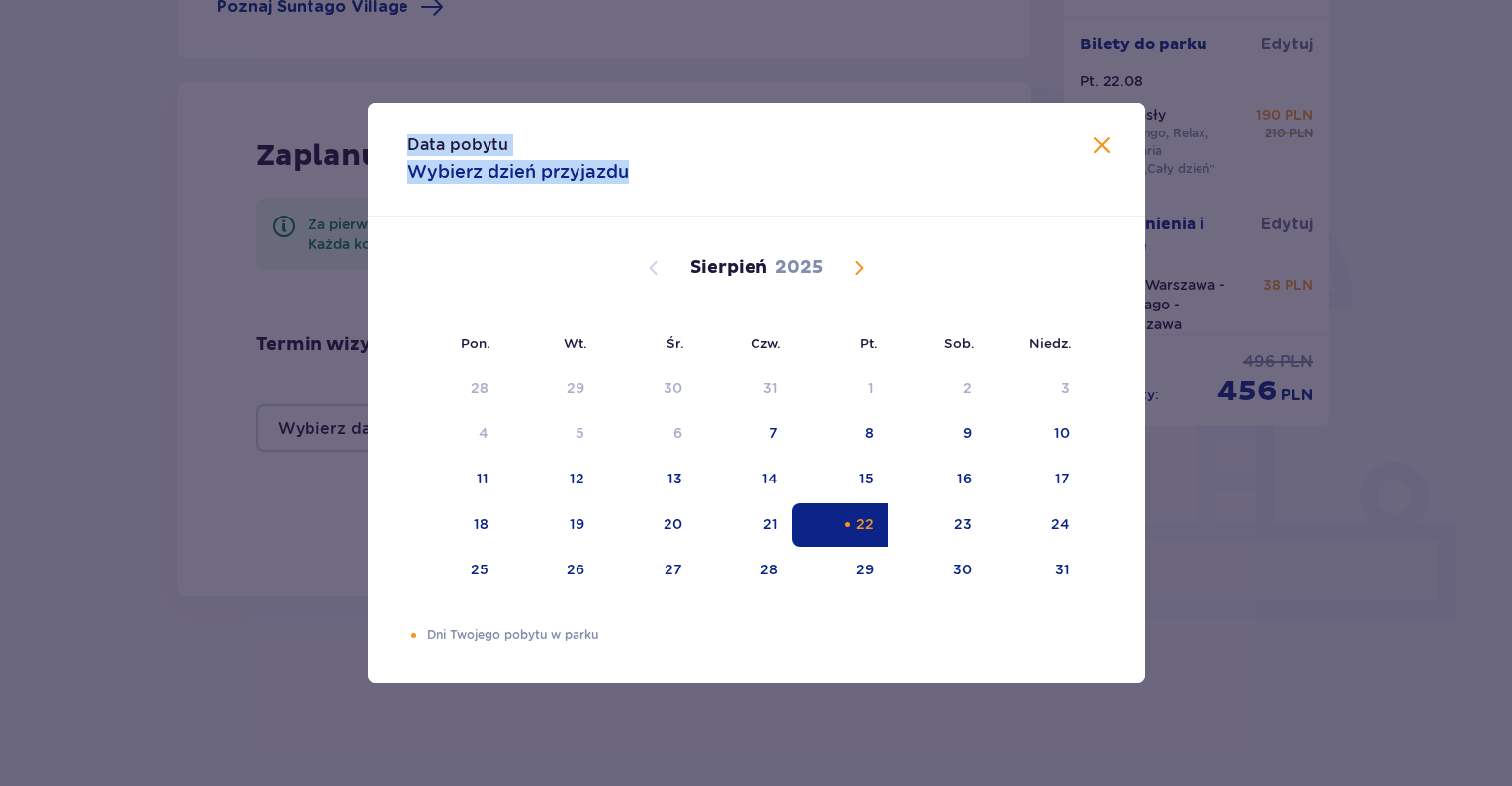 click on "Data pobytu Wybierz dzień przyjazdu Pon. Wt. Śr. Czw. Pt. Sob. Niedz. Lipiec 2025 30 1 2 3 4 5 6 7 8 9 10 11 12 13 14 15 16 17 18 19 20 21 22 23 24 25 26 27 28 29 30 31 1 2 3 Sierpień 2025 28 29 30 31 1 2 3 4 5 6 7 8 9 10 11 12 13 14 15 16 17 18 19 20 21 22 23 24 25 26 27 28 29 30 31 Wrzesień 2025 1 2 3 4 5 6 7 8 9 10 11 12 13 14 15 16 17 18 19 20 21 22 23 24 25 26 27 28 29 30 1 2 3 4 5 Dni Twojego pobytu w parku" at bounding box center (756, 393) 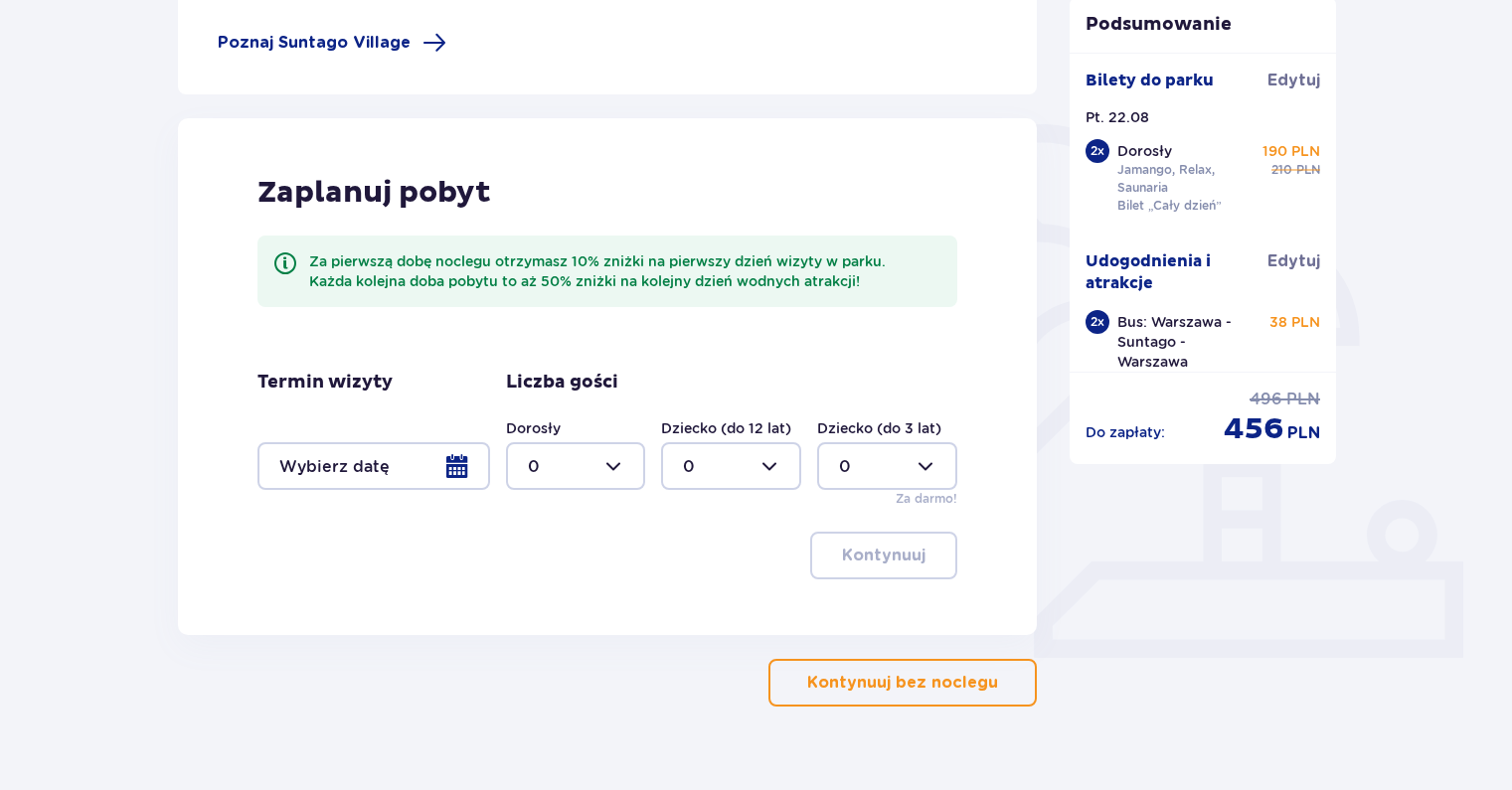 scroll, scrollTop: 404, scrollLeft: 0, axis: vertical 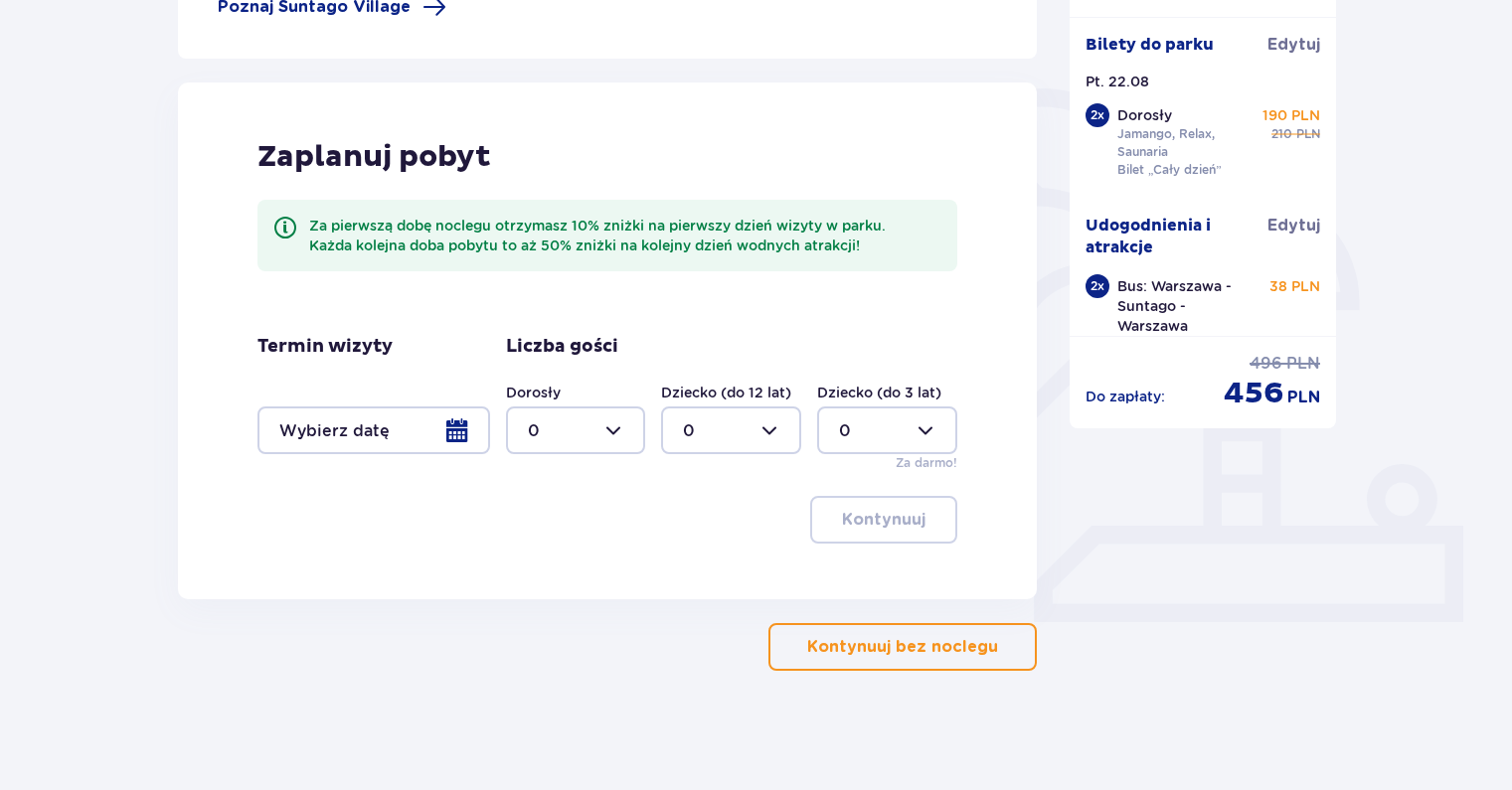 click on "Kontynuuj bez noclegu" at bounding box center (903, 647) 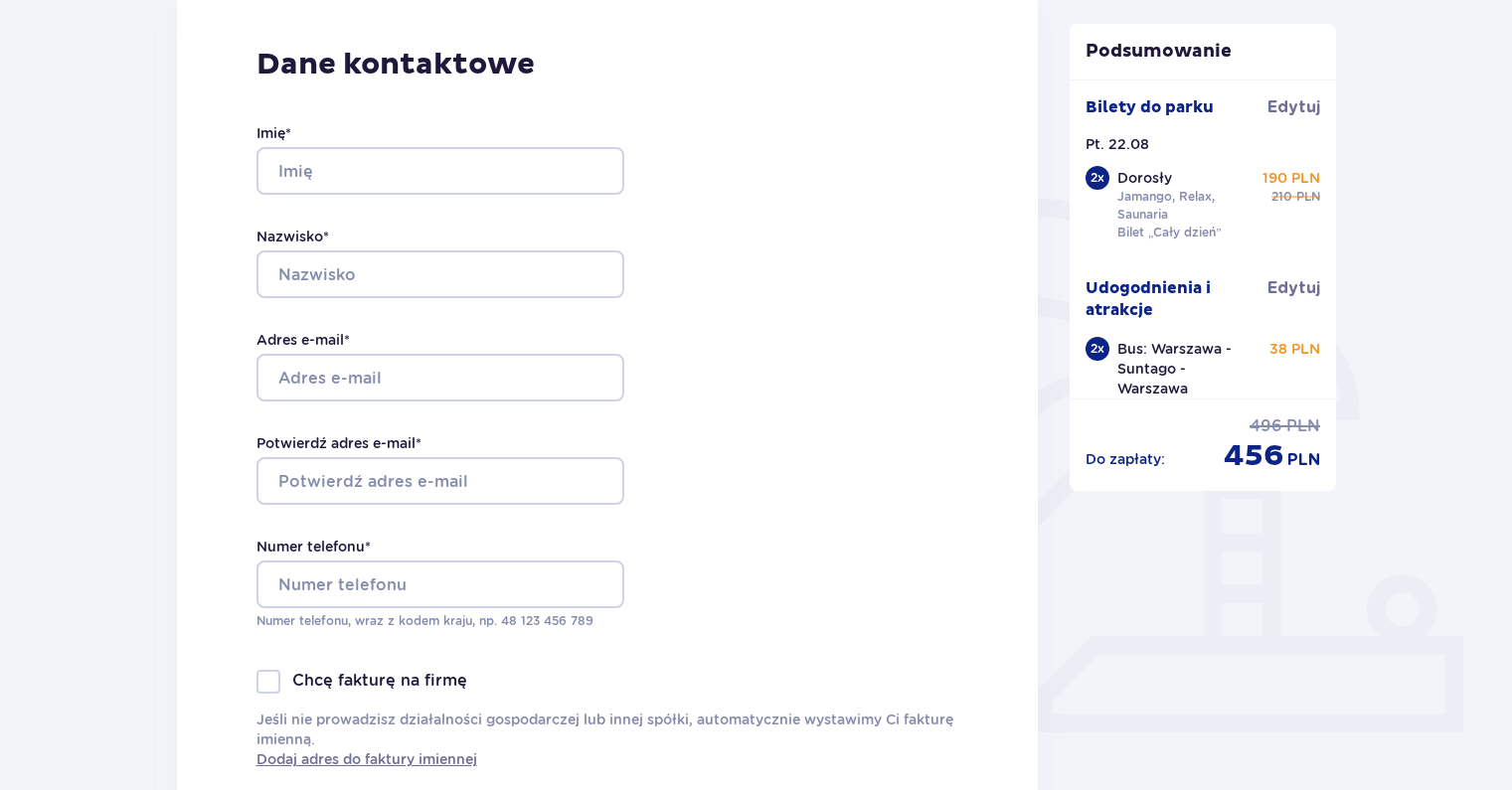 scroll, scrollTop: 596, scrollLeft: 0, axis: vertical 